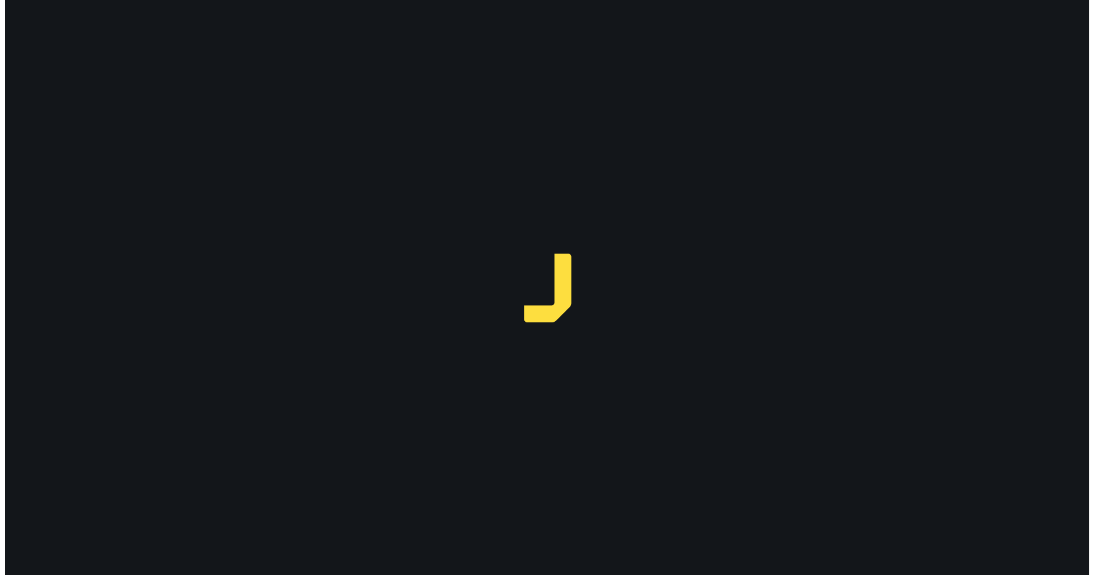 scroll, scrollTop: 0, scrollLeft: 0, axis: both 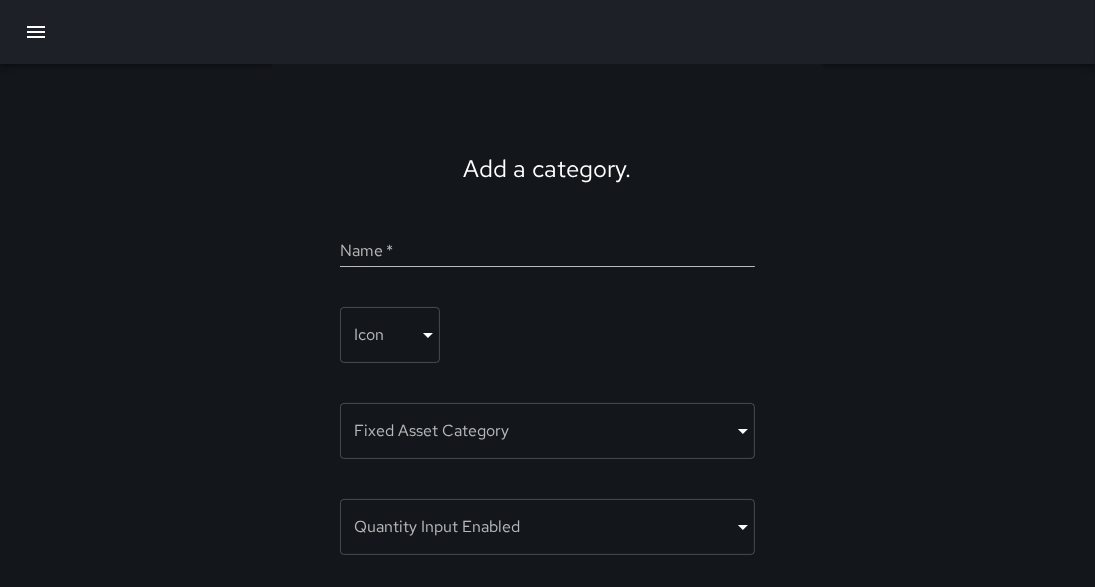 click 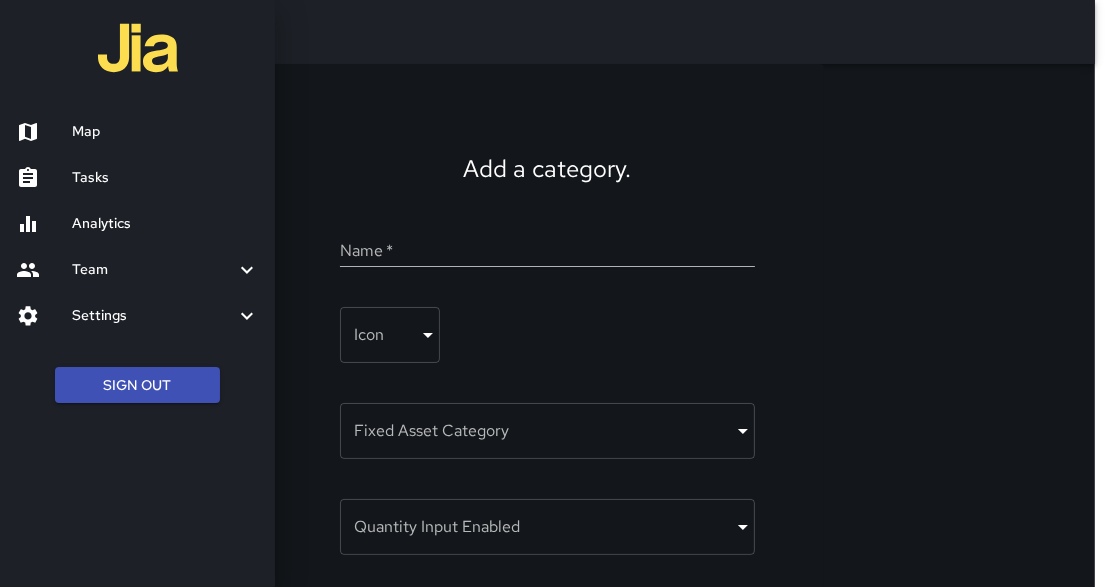 click on "Analytics" at bounding box center [165, 224] 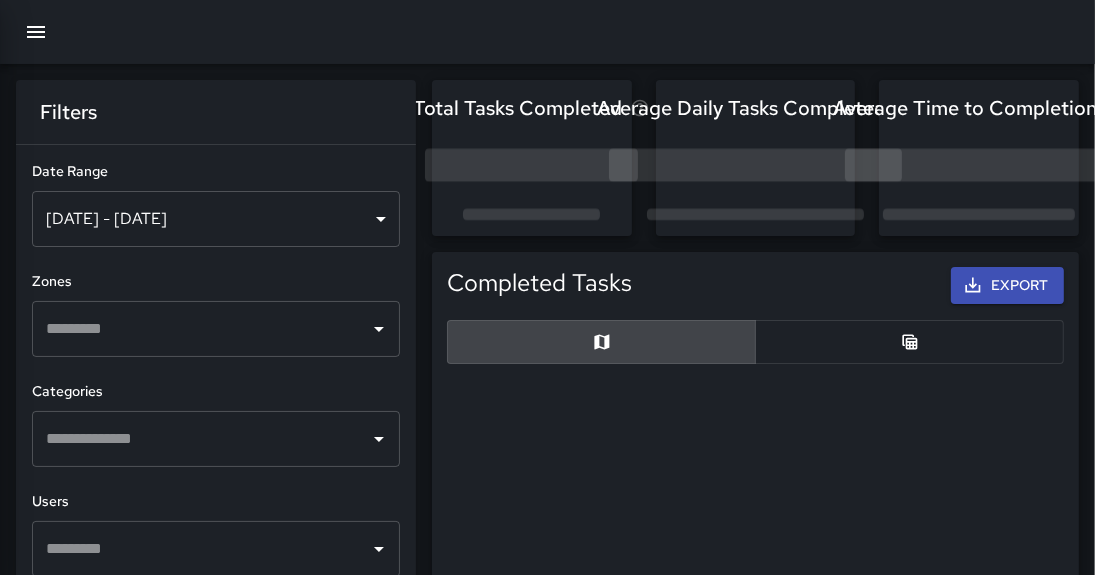 scroll, scrollTop: 12, scrollLeft: 13, axis: both 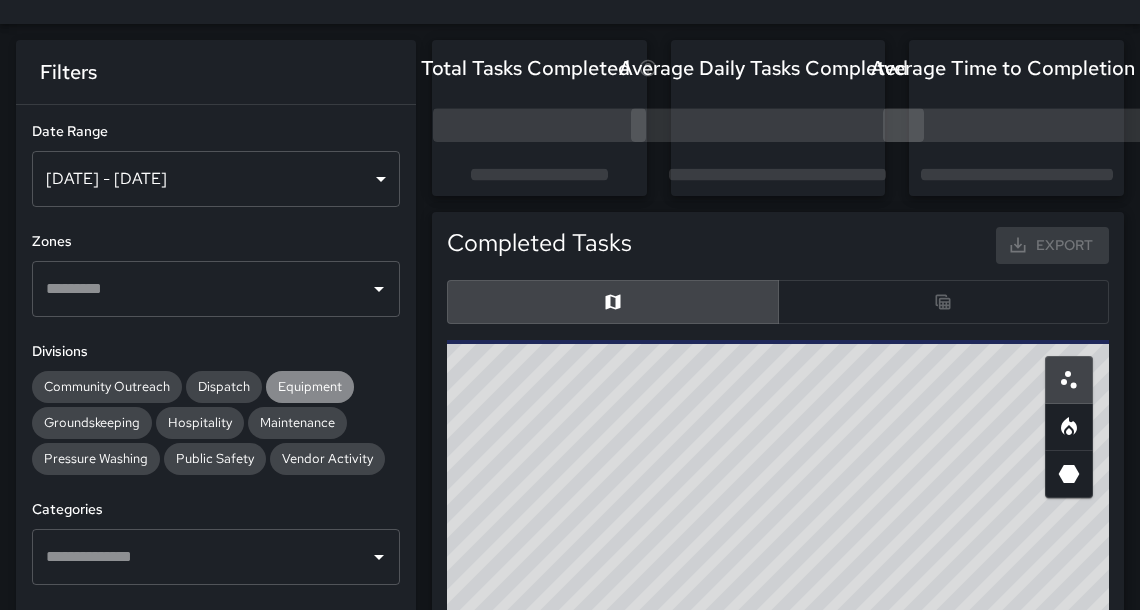 click on "Equipment" at bounding box center (310, 386) 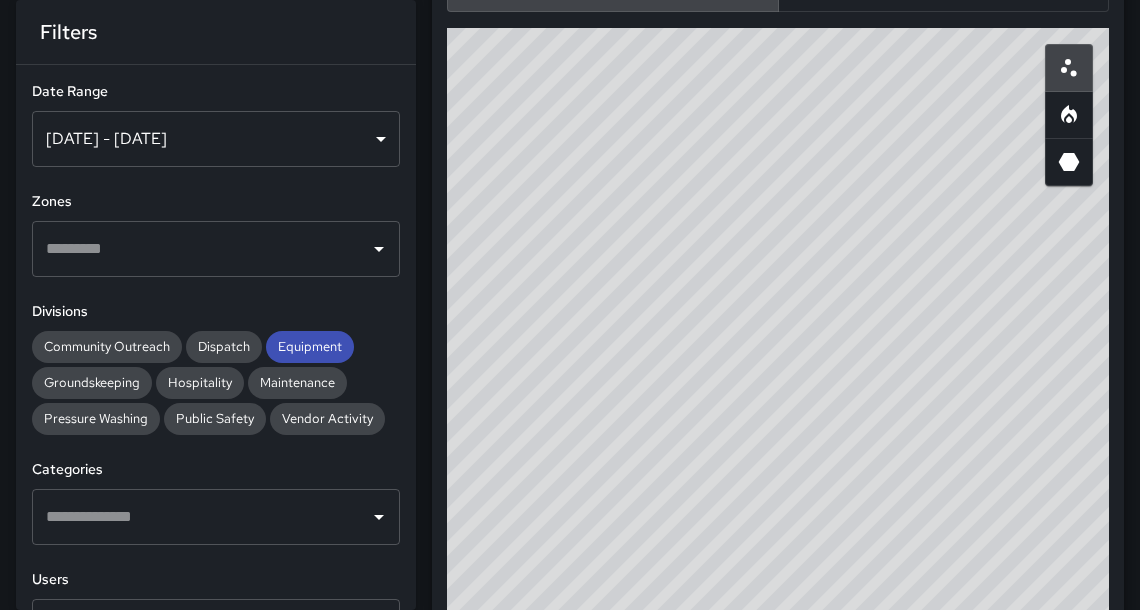 scroll, scrollTop: 373, scrollLeft: 0, axis: vertical 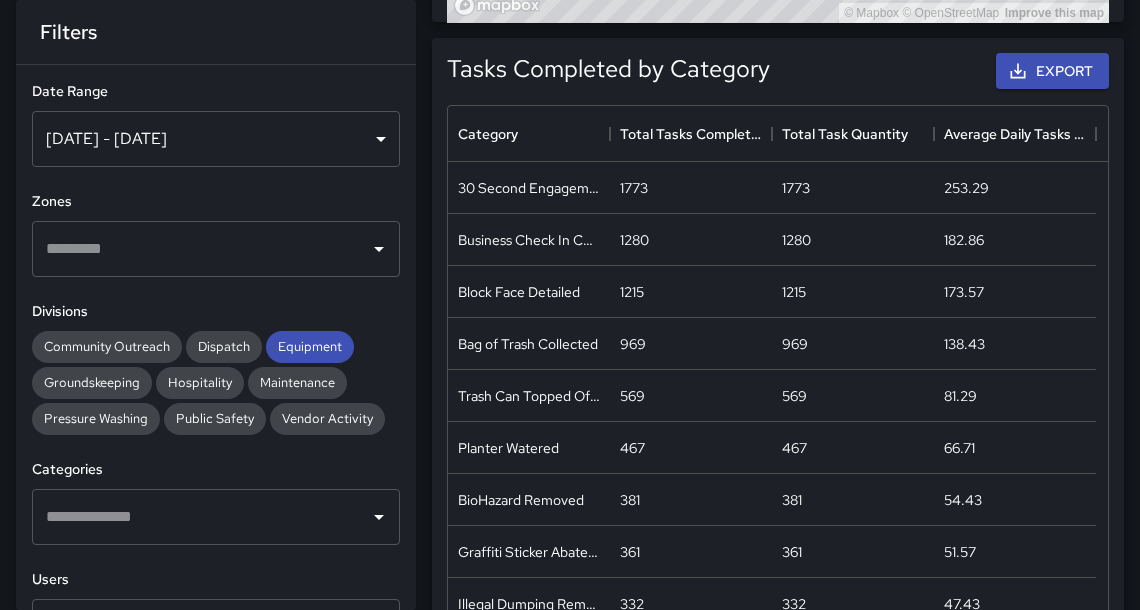 drag, startPoint x: 1151, startPoint y: 132, endPoint x: 1150, endPoint y: 334, distance: 202.00247 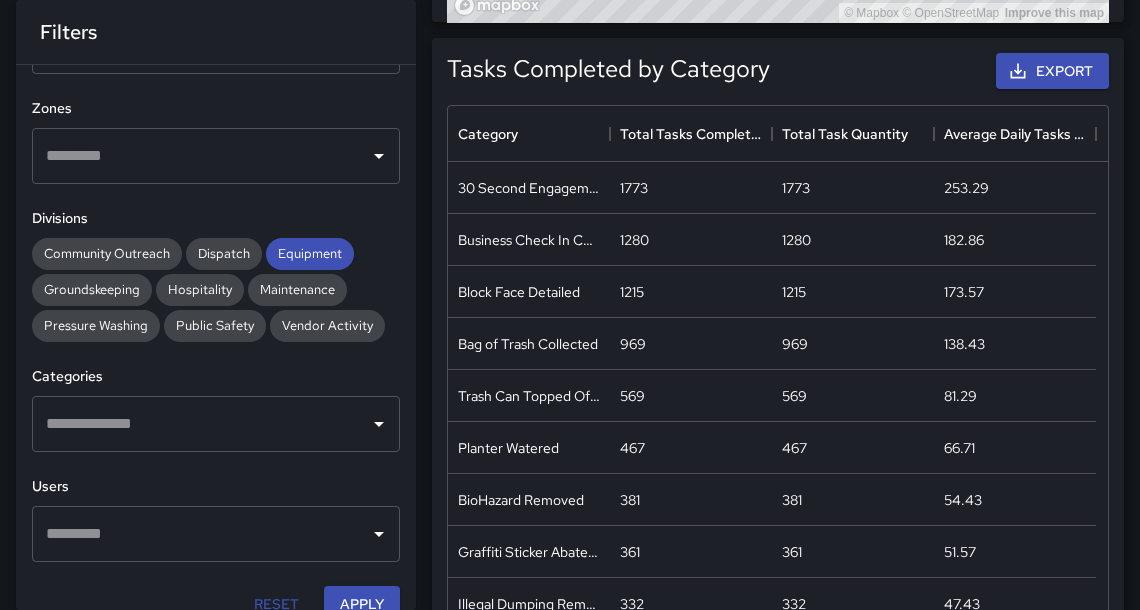scroll, scrollTop: 108, scrollLeft: 0, axis: vertical 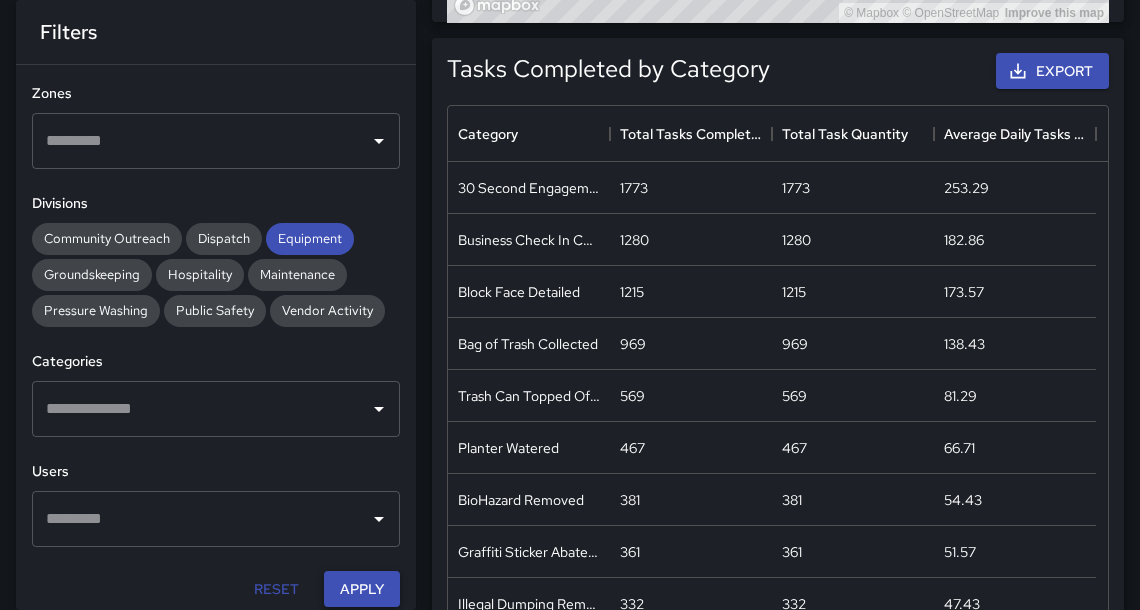 click on "Apply" at bounding box center (362, 589) 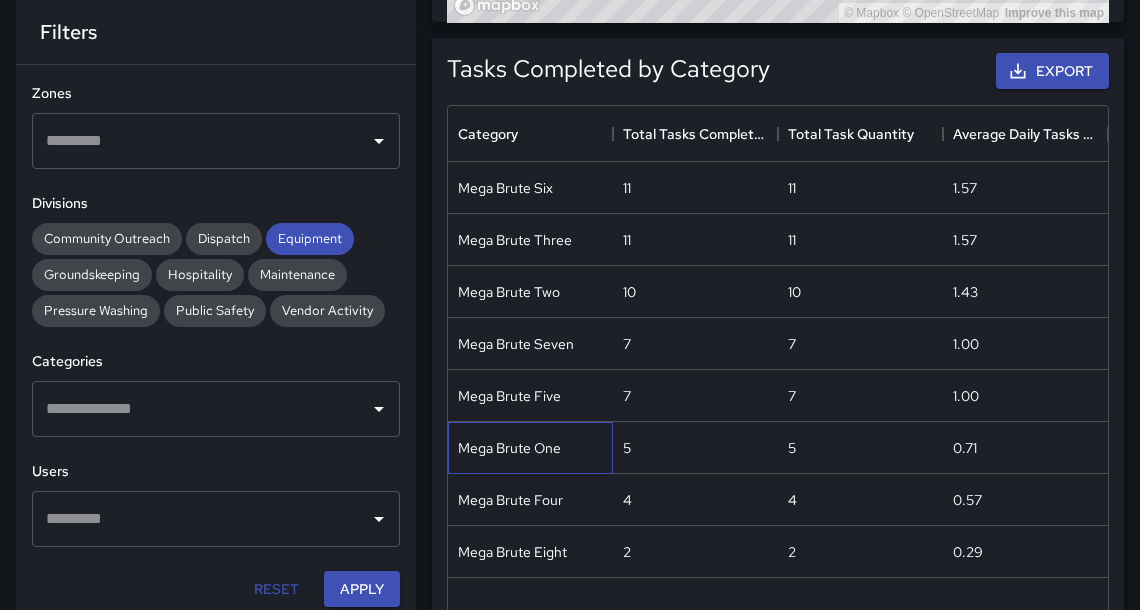 click on "Mega Brute One" at bounding box center [530, 448] 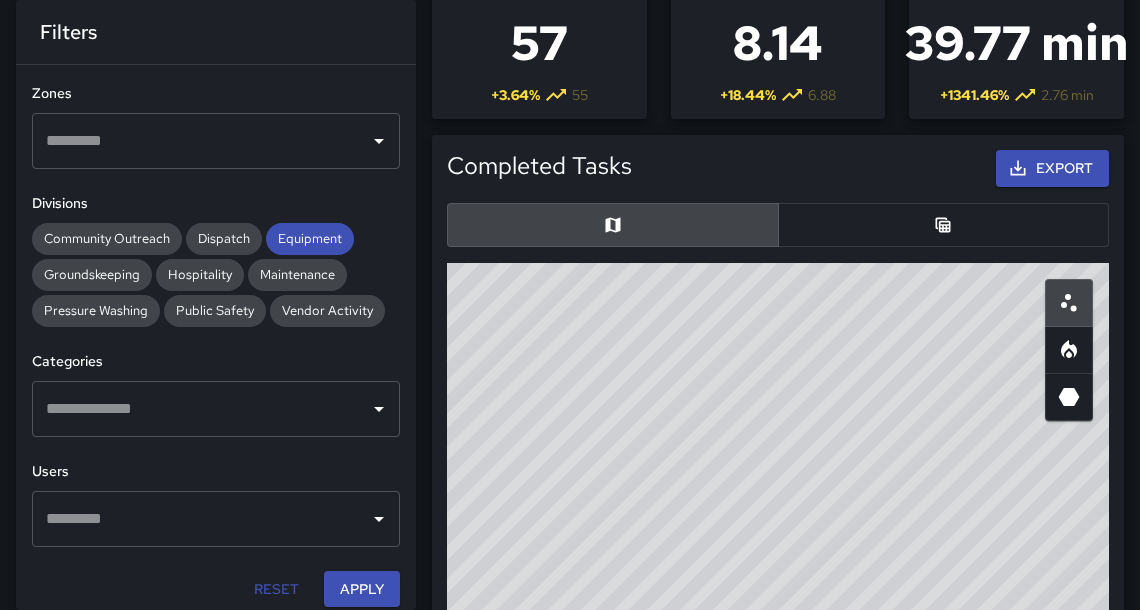scroll, scrollTop: 154, scrollLeft: 0, axis: vertical 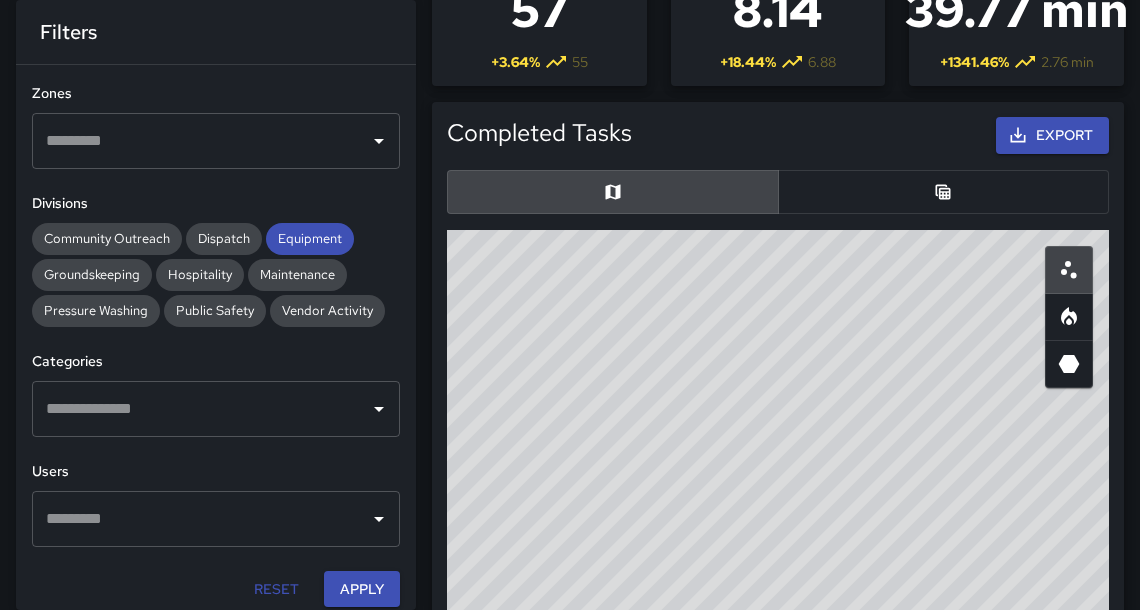click 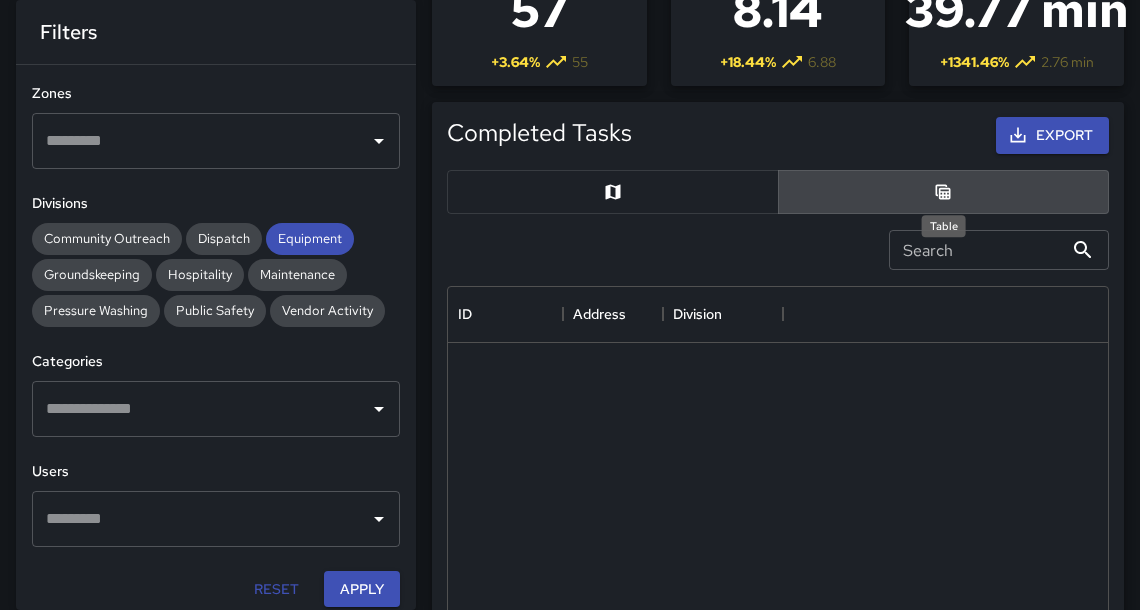 scroll, scrollTop: 733, scrollLeft: 648, axis: both 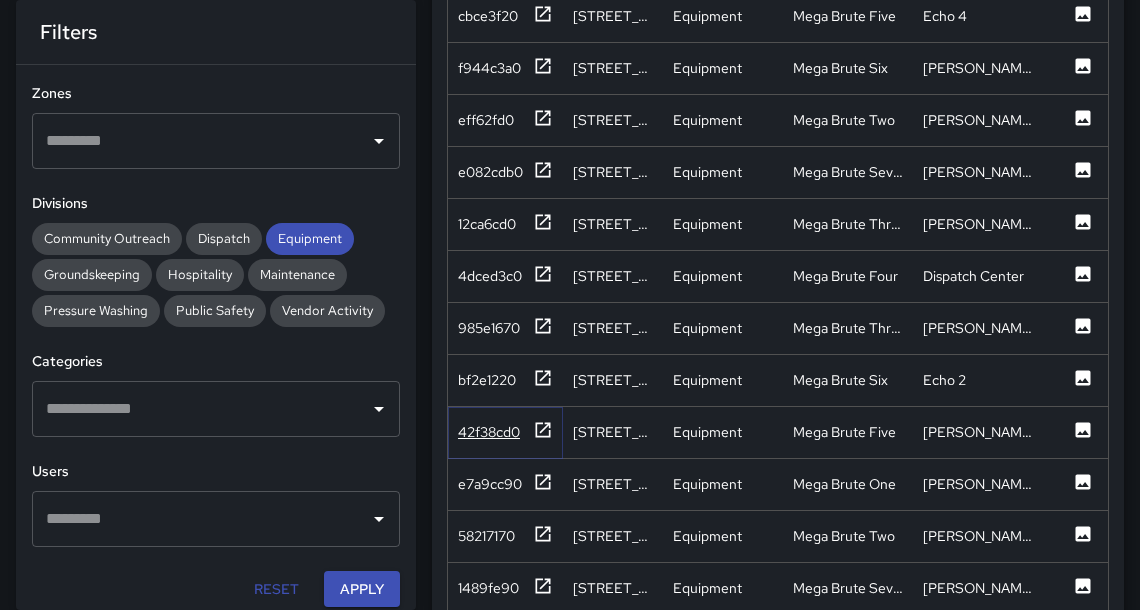 click 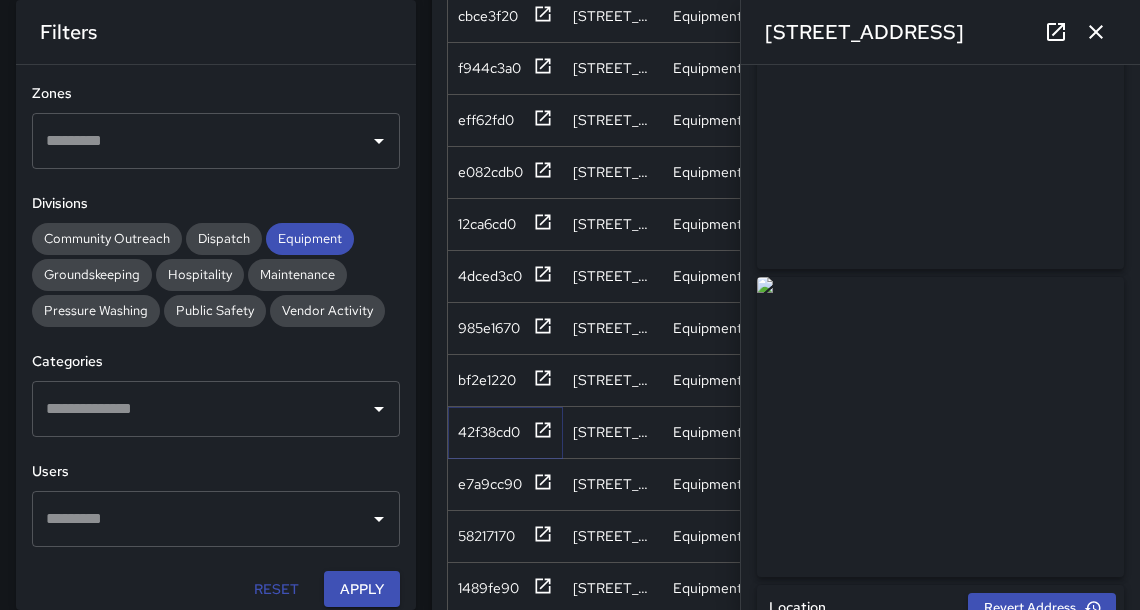 scroll, scrollTop: 146, scrollLeft: 0, axis: vertical 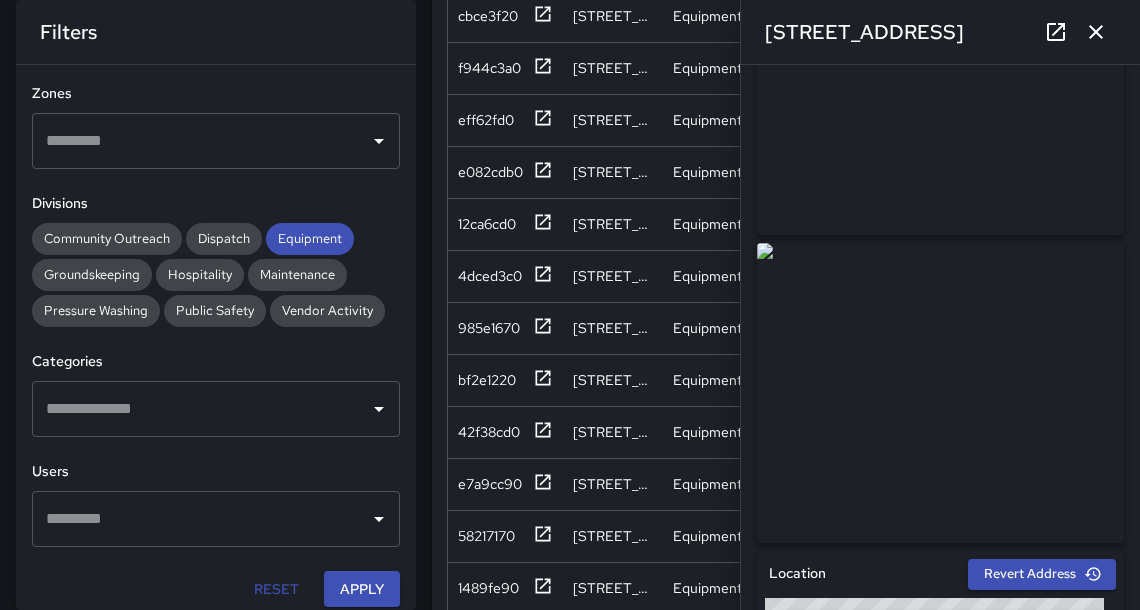 click 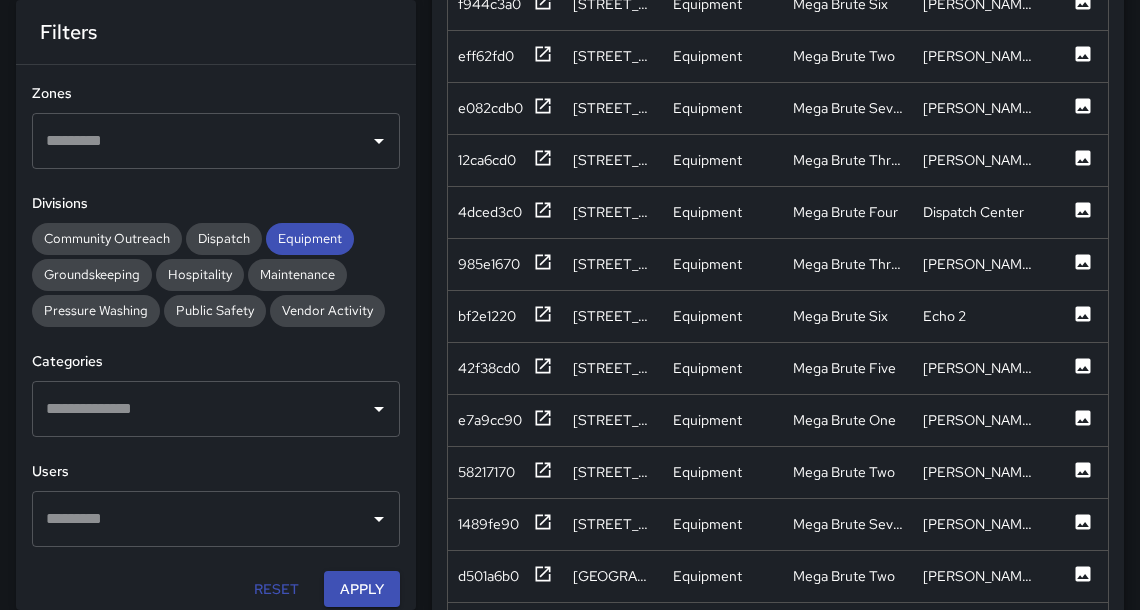 scroll, scrollTop: 136, scrollLeft: 0, axis: vertical 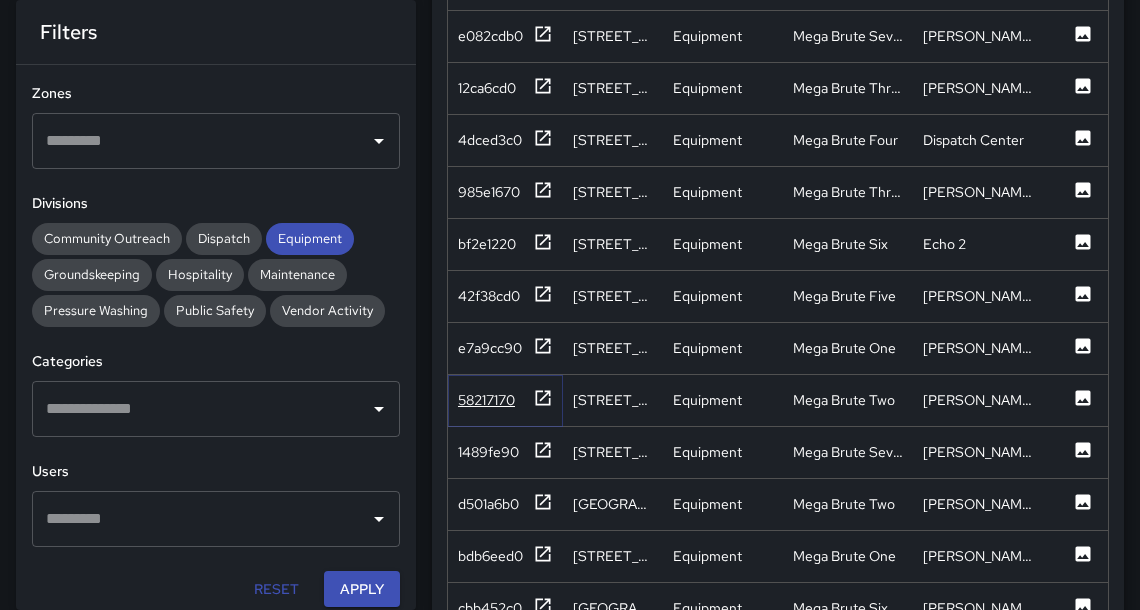 click 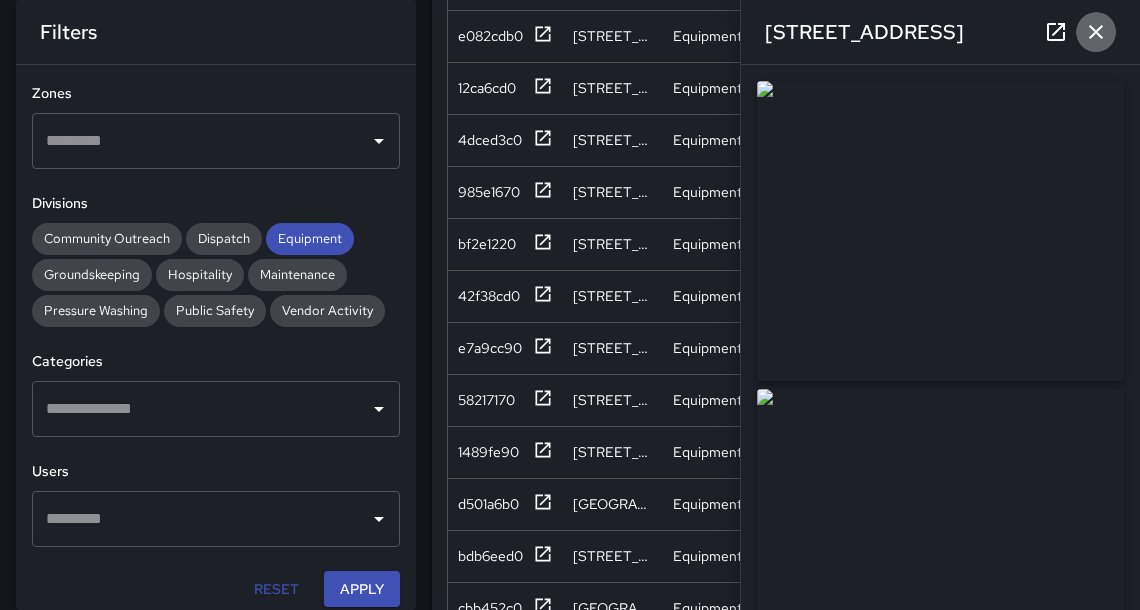click 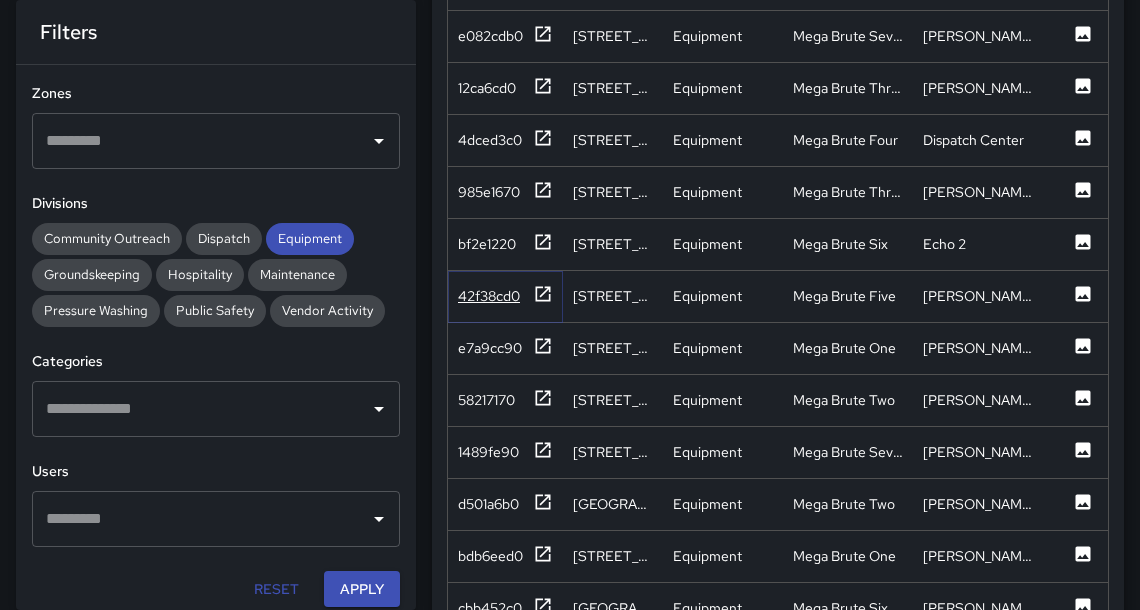 click 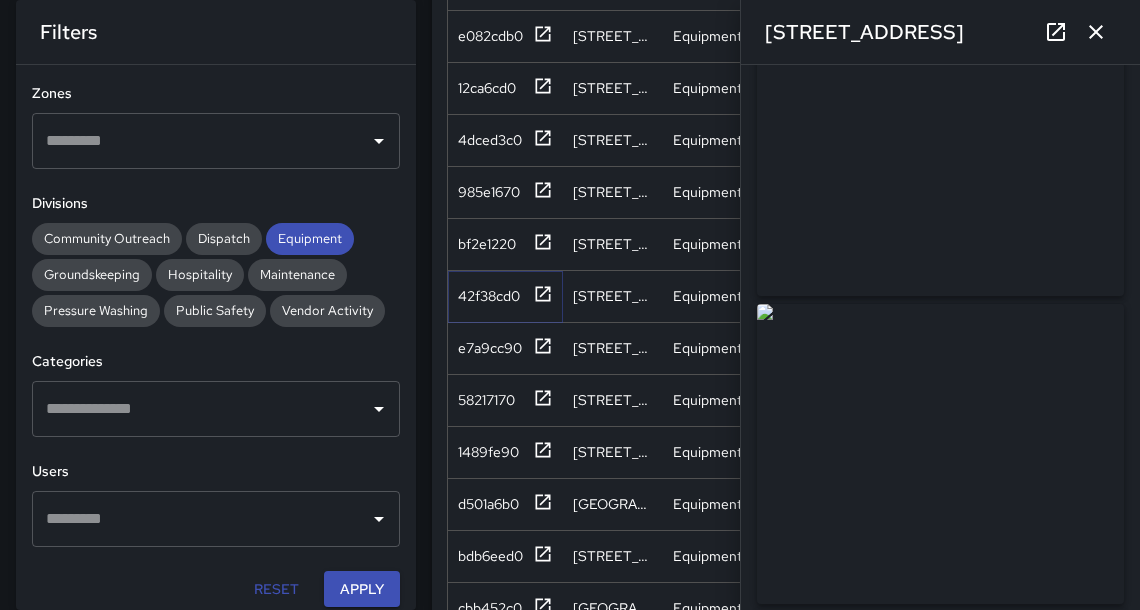 scroll, scrollTop: 117, scrollLeft: 0, axis: vertical 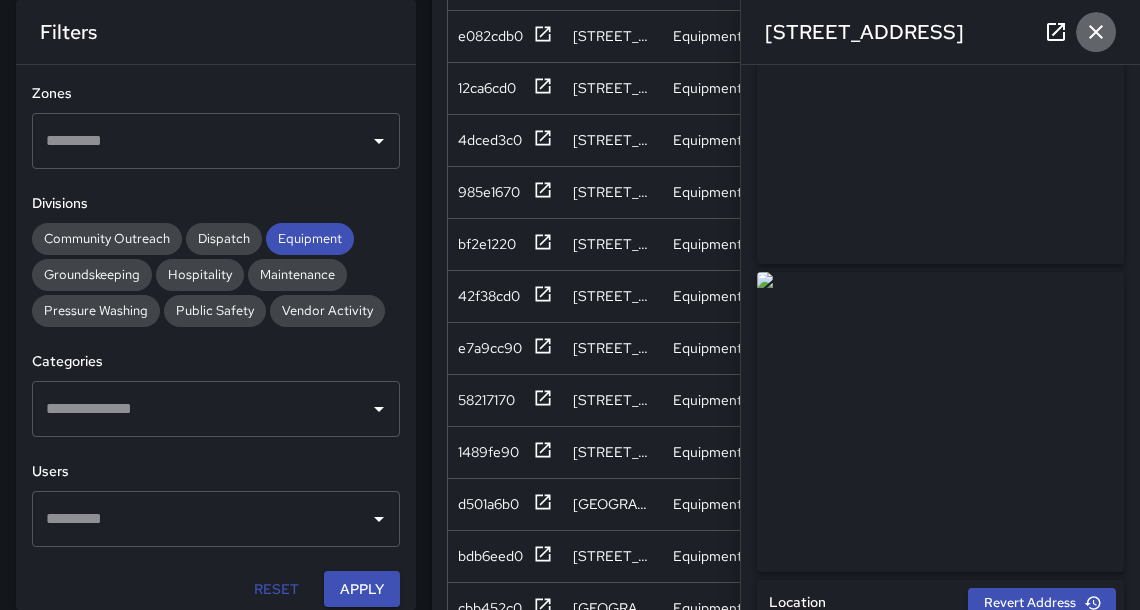click 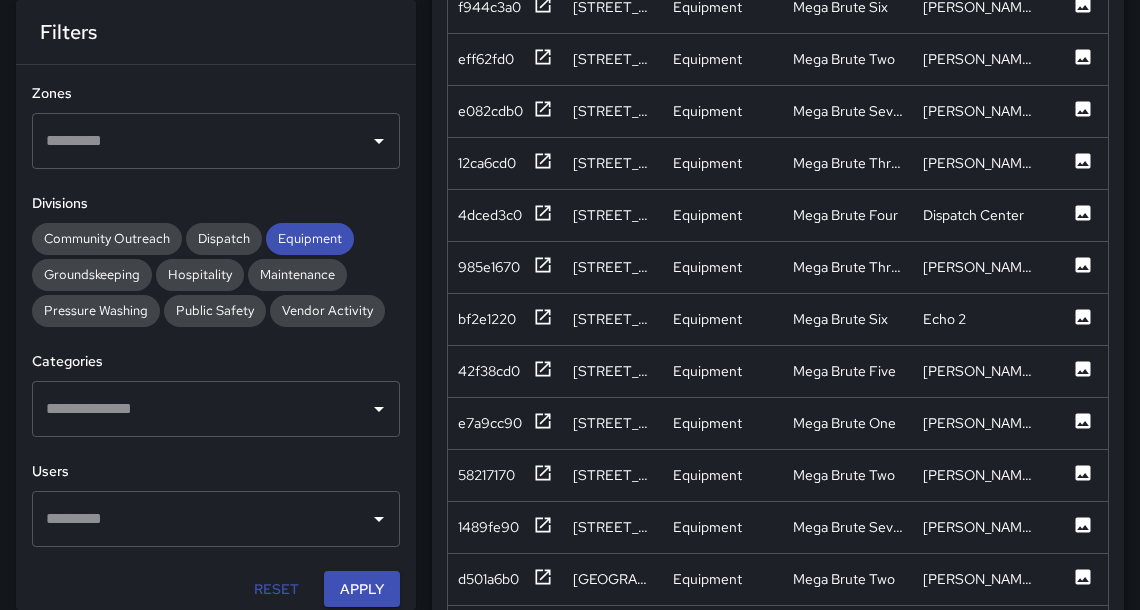 scroll, scrollTop: 0, scrollLeft: 0, axis: both 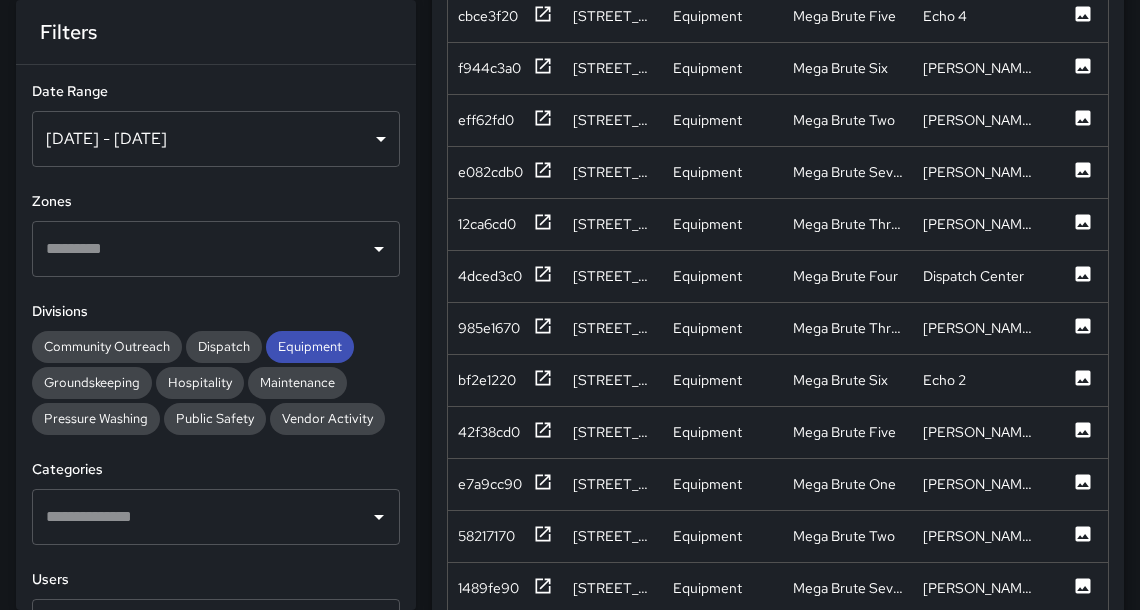 click on "[DATE] - [DATE]" at bounding box center [216, 139] 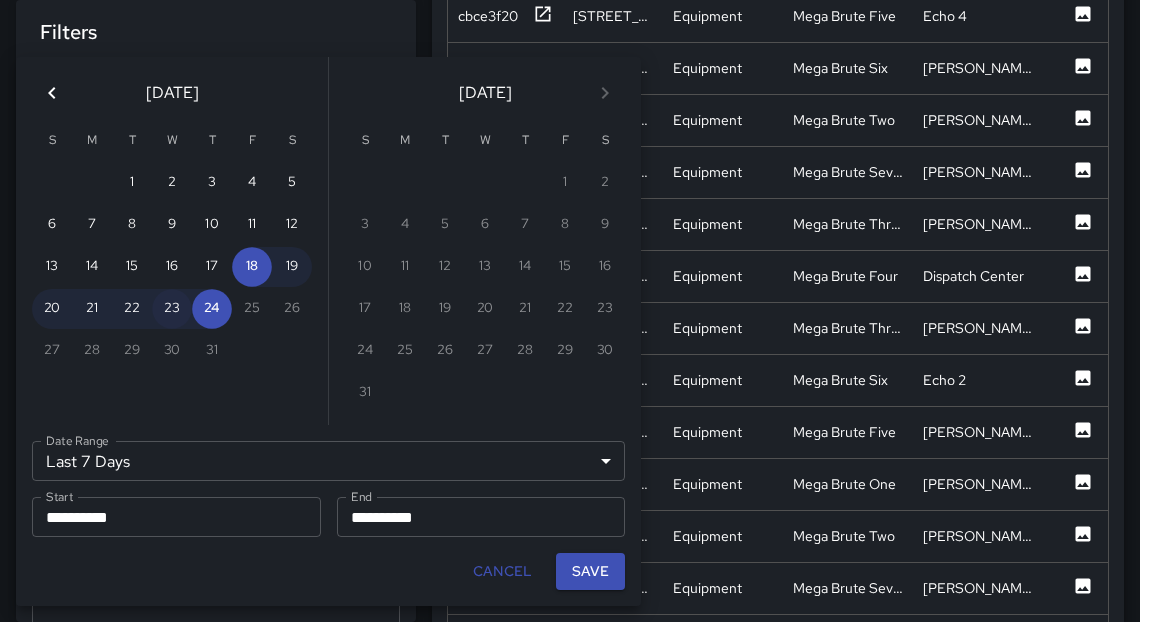 click on "23" at bounding box center [172, 309] 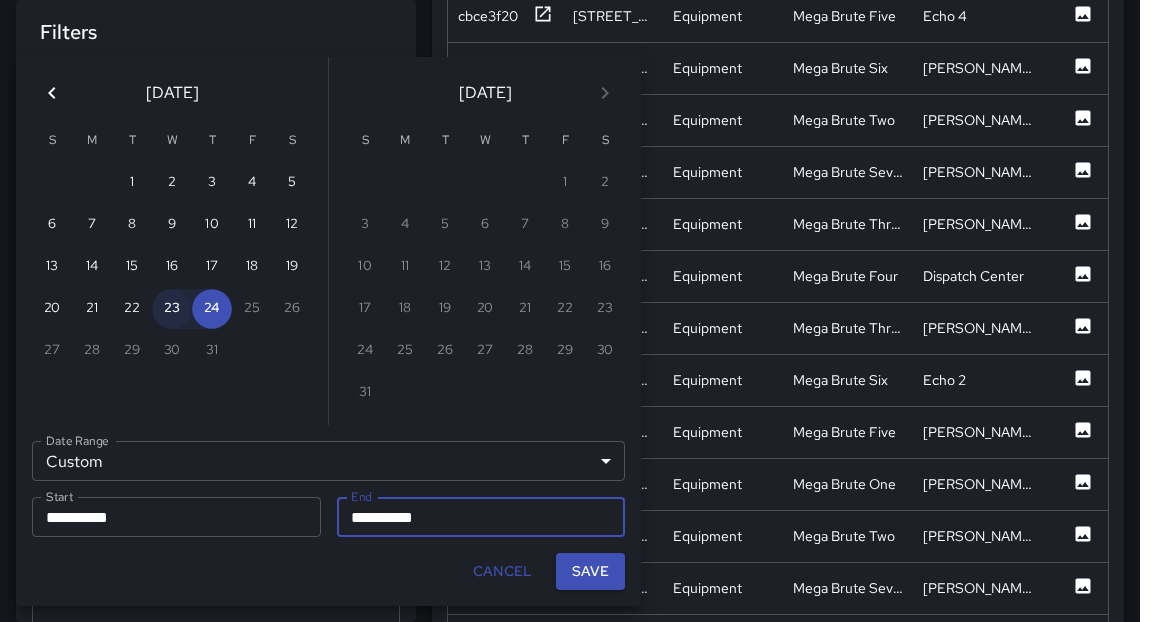 click on "23" at bounding box center [172, 309] 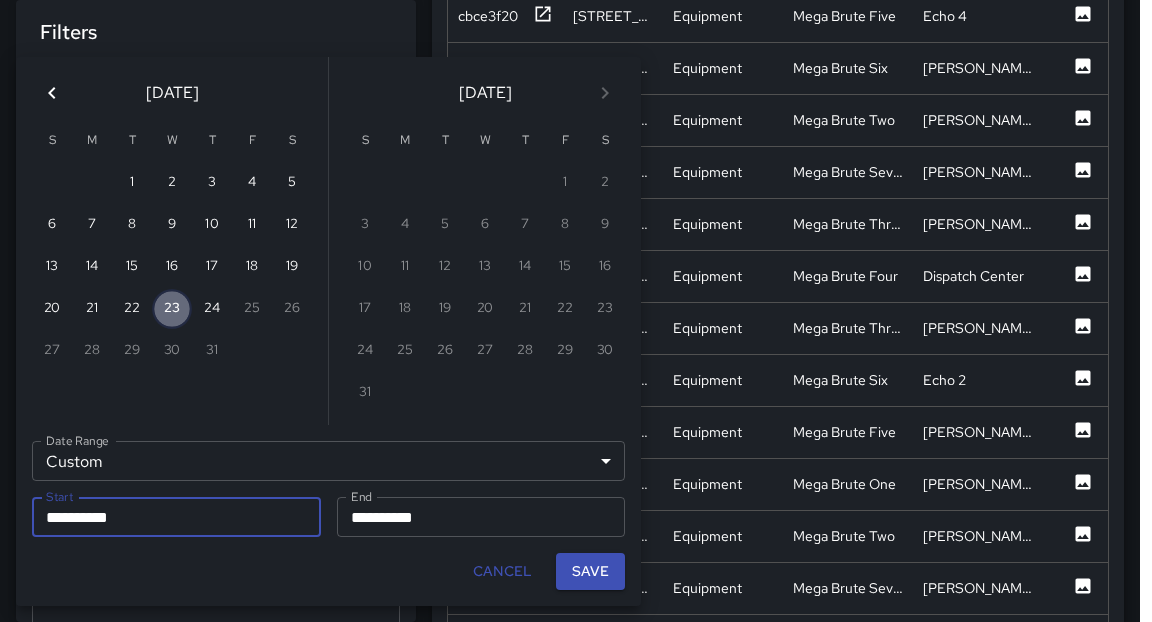 click on "23" at bounding box center (172, 309) 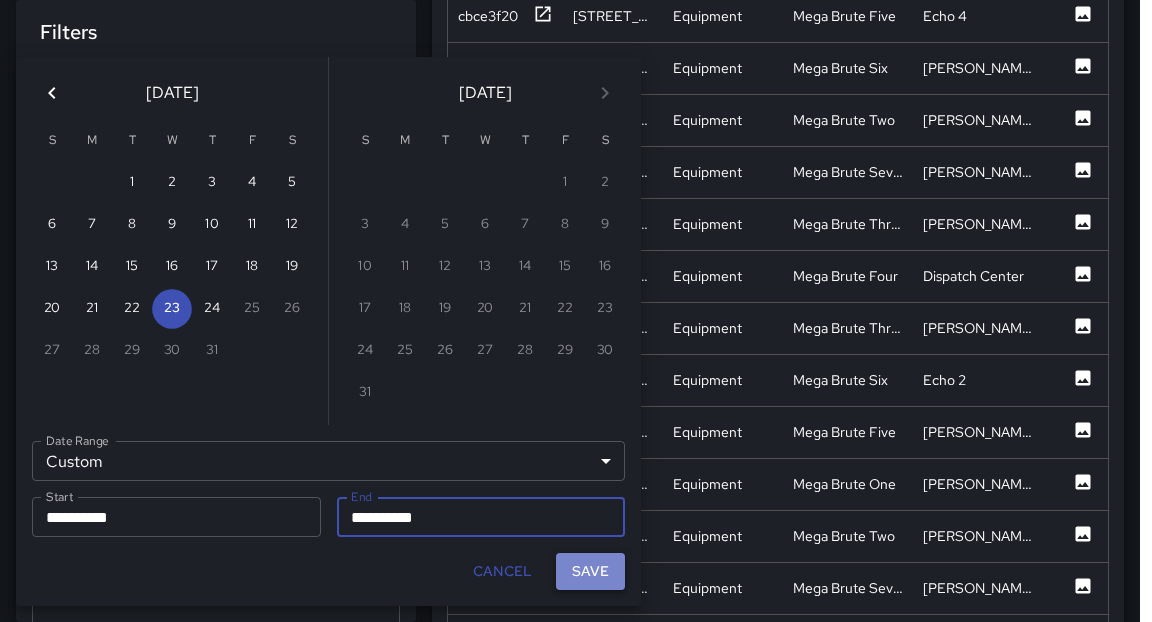 click on "Save" at bounding box center (590, 571) 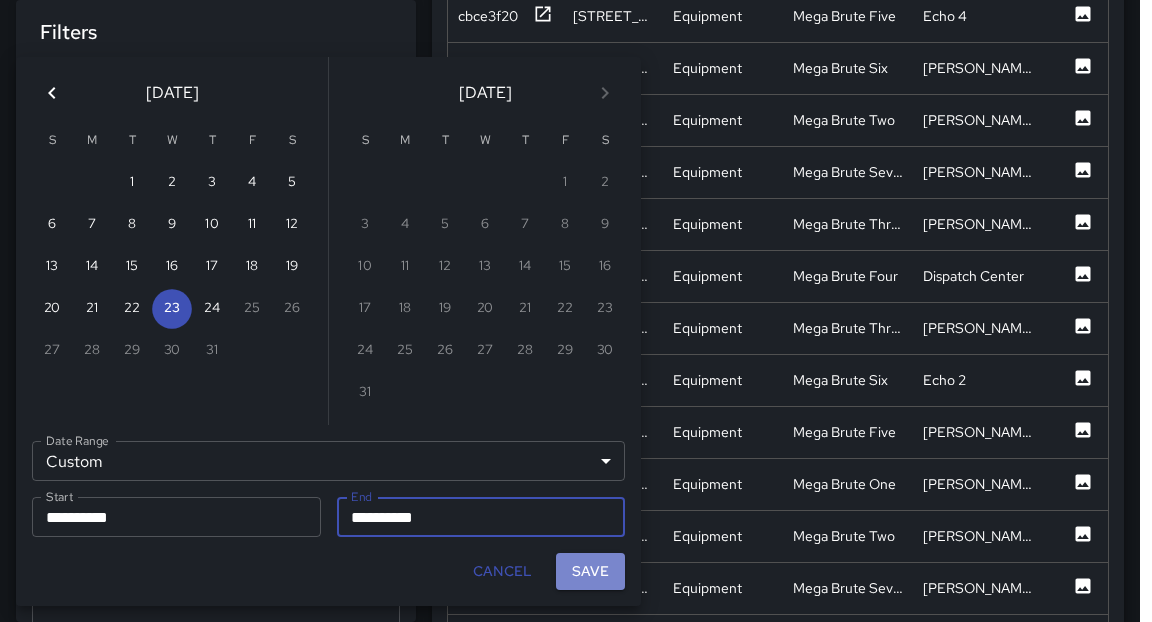 type on "**********" 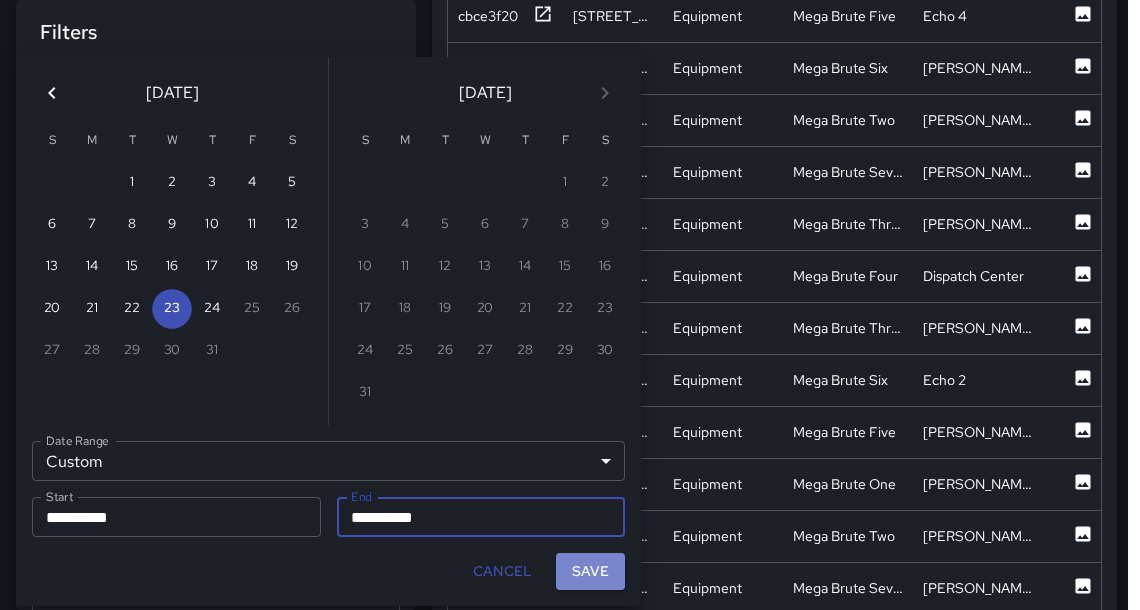 scroll, scrollTop: 13, scrollLeft: 12, axis: both 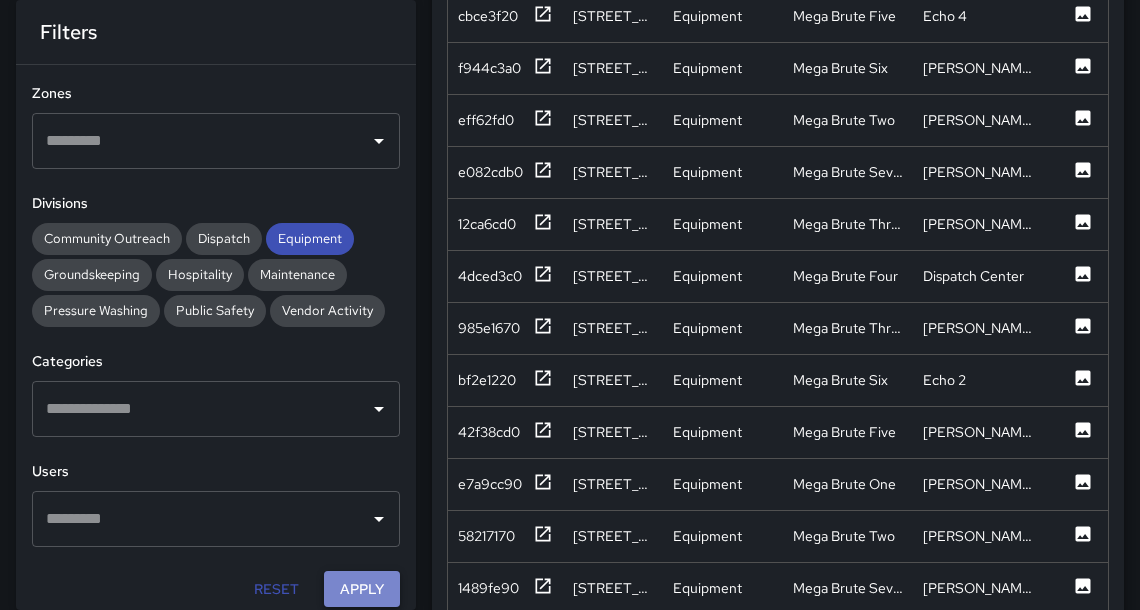 click on "Apply" at bounding box center (362, 589) 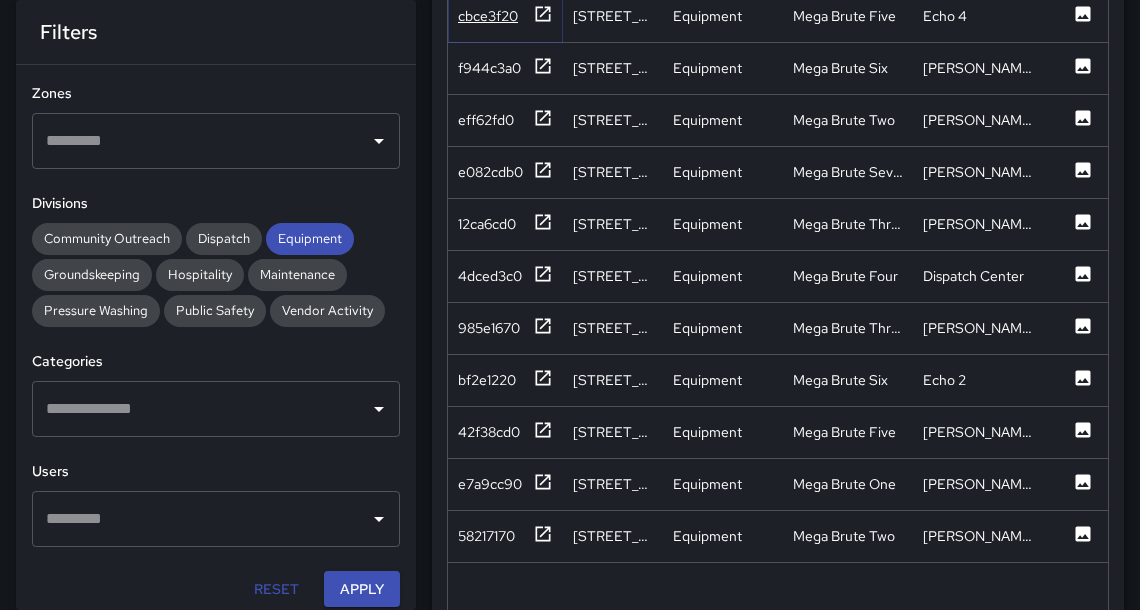 click 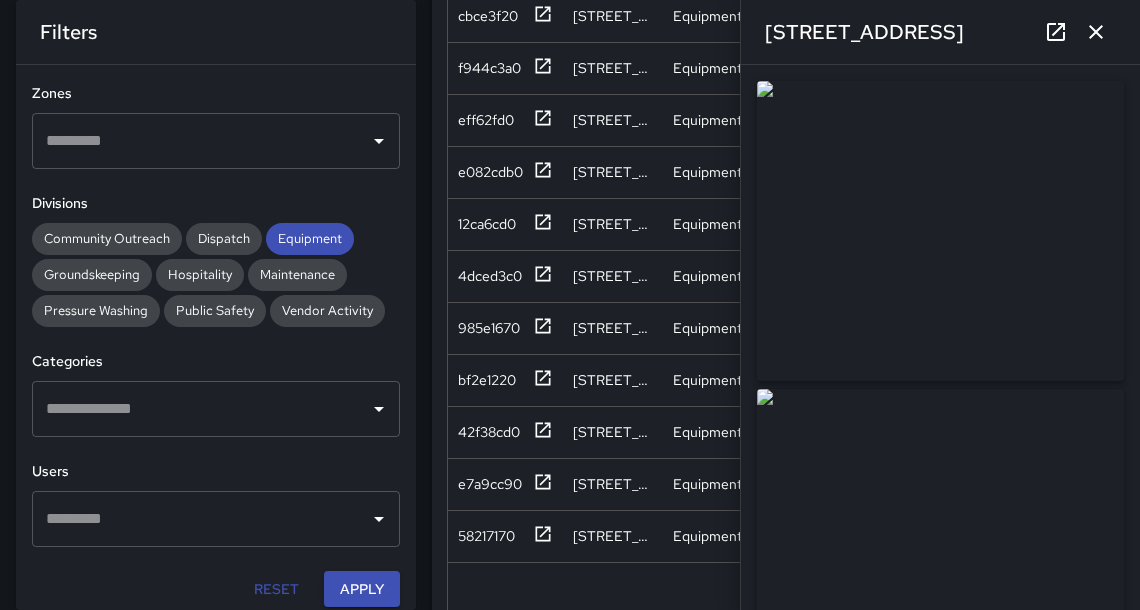 click 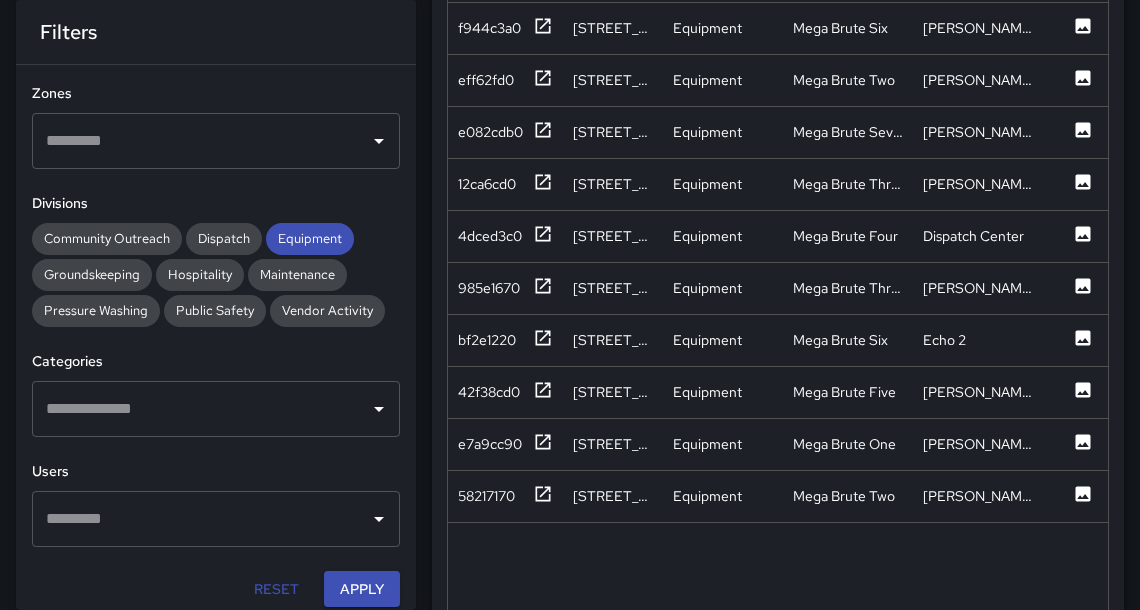 scroll, scrollTop: 557, scrollLeft: 0, axis: vertical 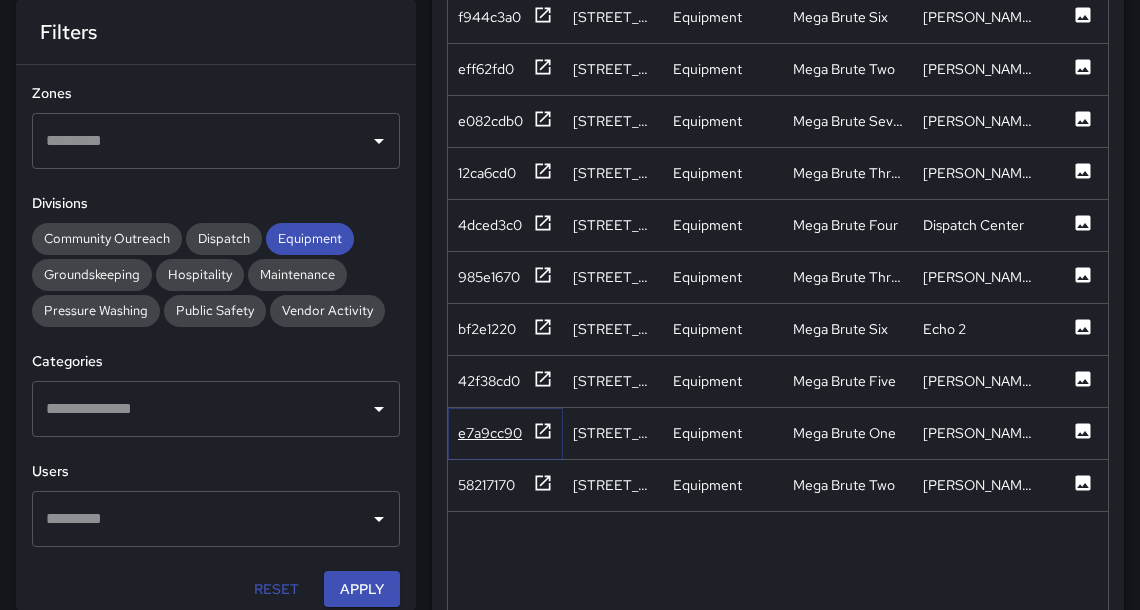 click 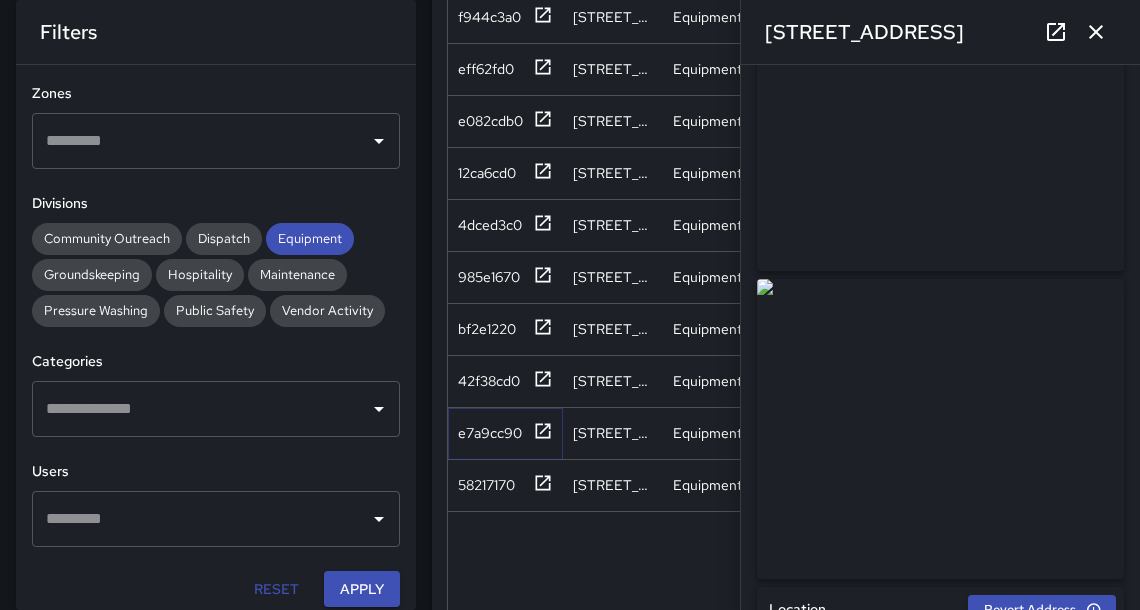 scroll, scrollTop: 126, scrollLeft: 0, axis: vertical 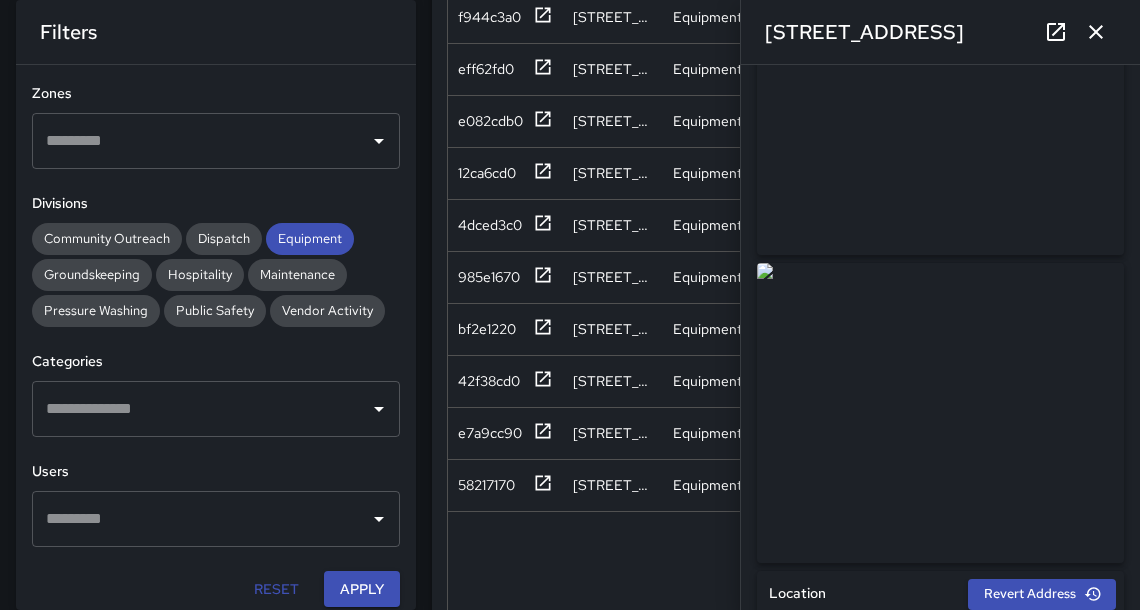 click at bounding box center [1096, 32] 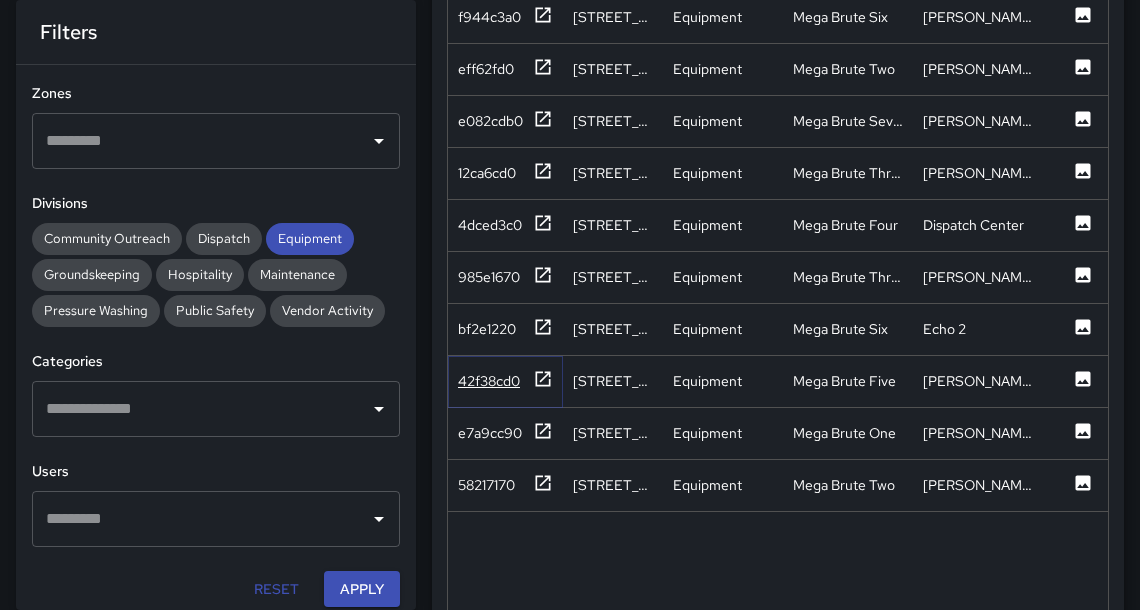click 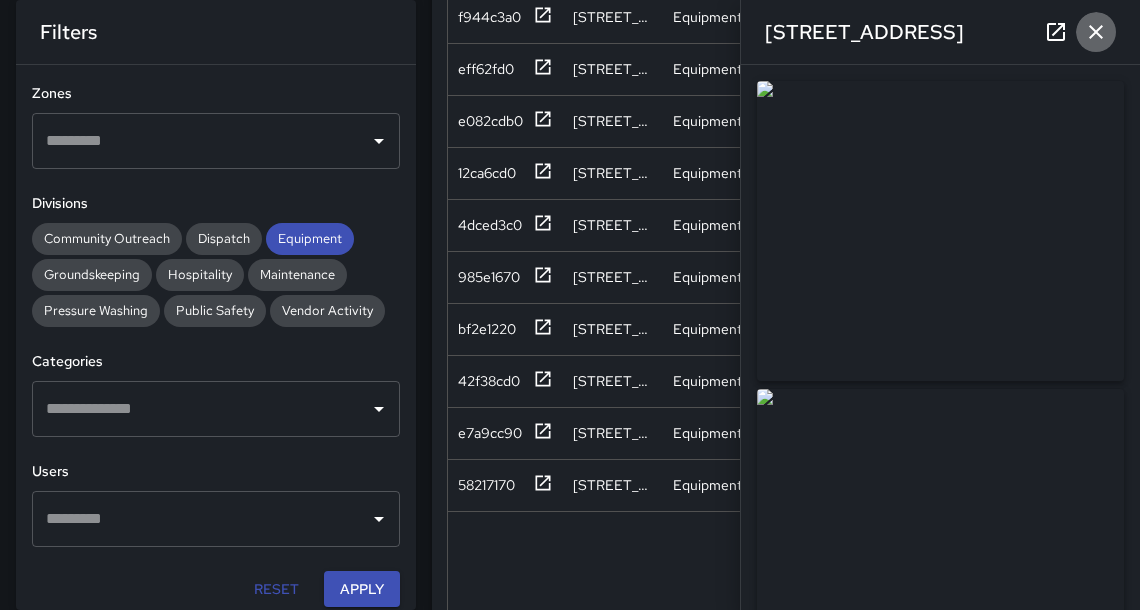 click 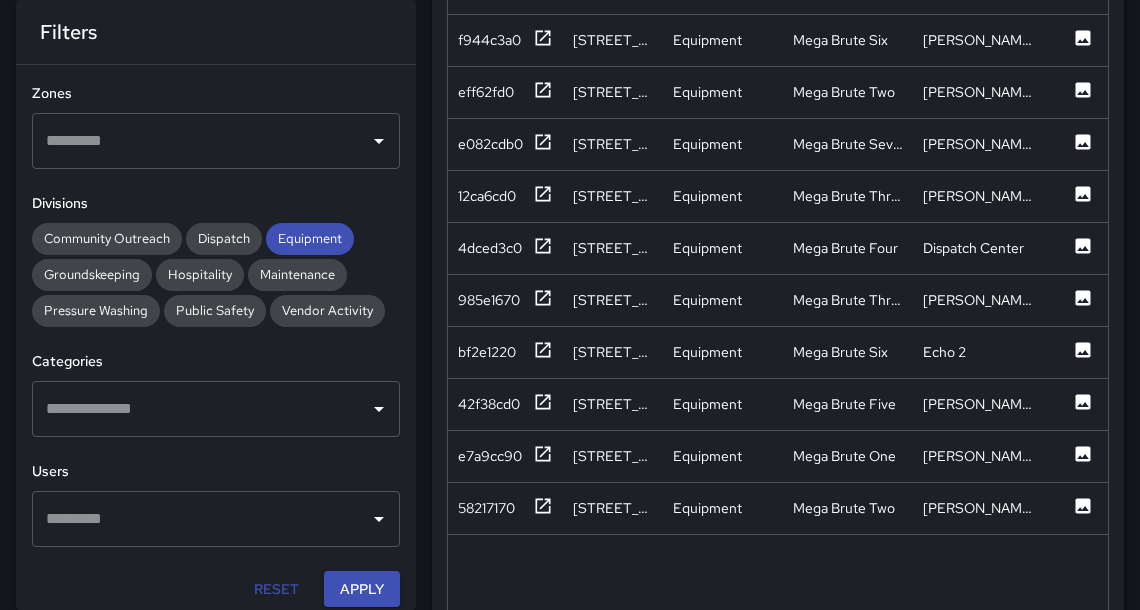 scroll, scrollTop: 550, scrollLeft: 0, axis: vertical 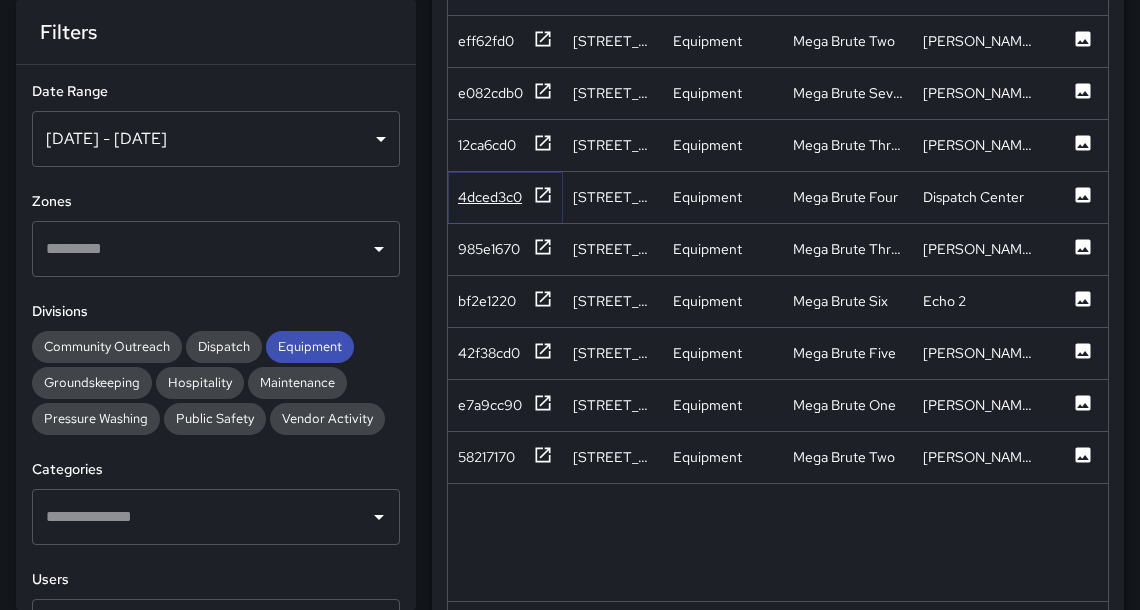 click 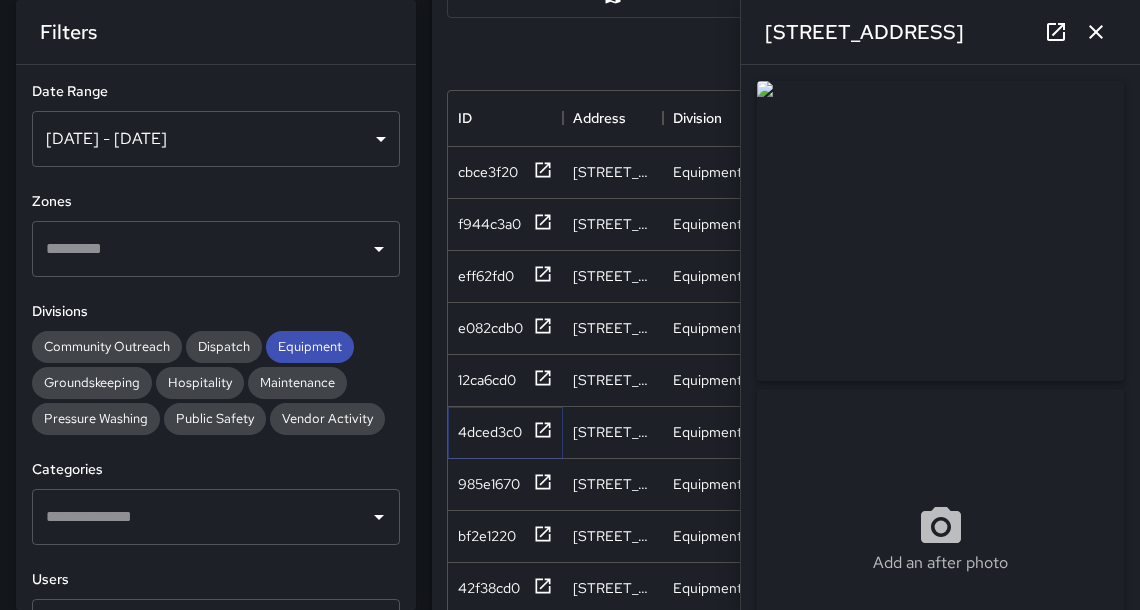 scroll, scrollTop: 334, scrollLeft: 0, axis: vertical 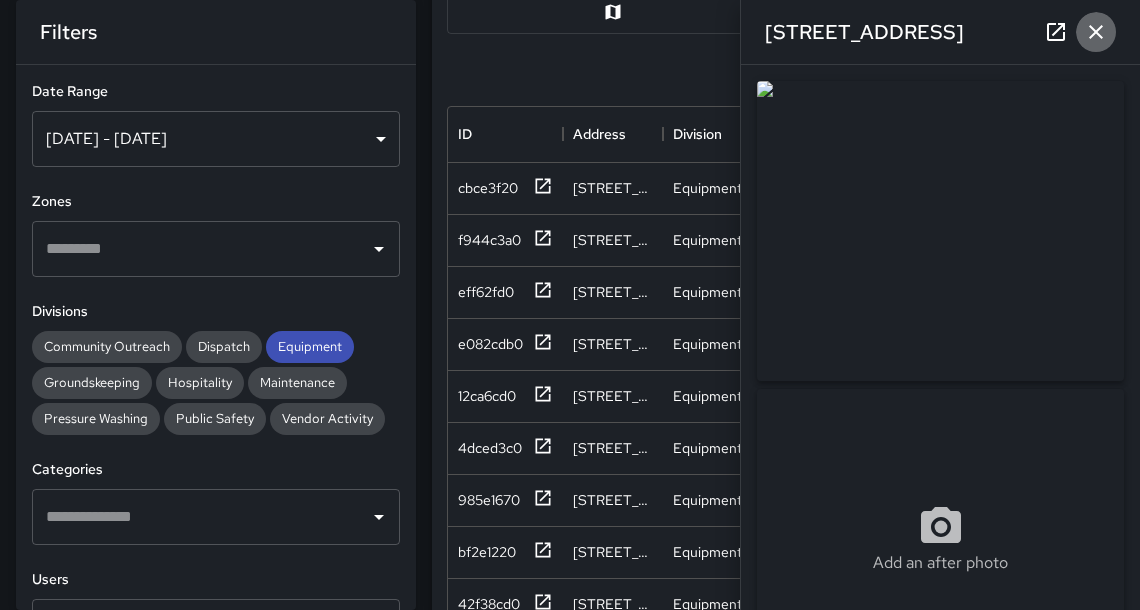 click 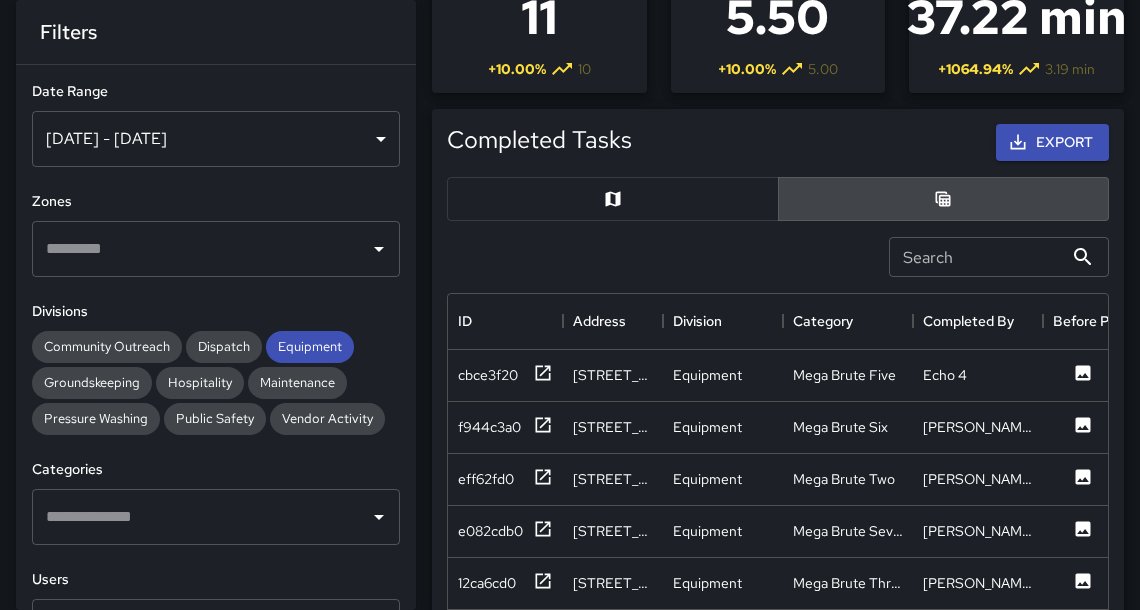 scroll, scrollTop: 150, scrollLeft: 0, axis: vertical 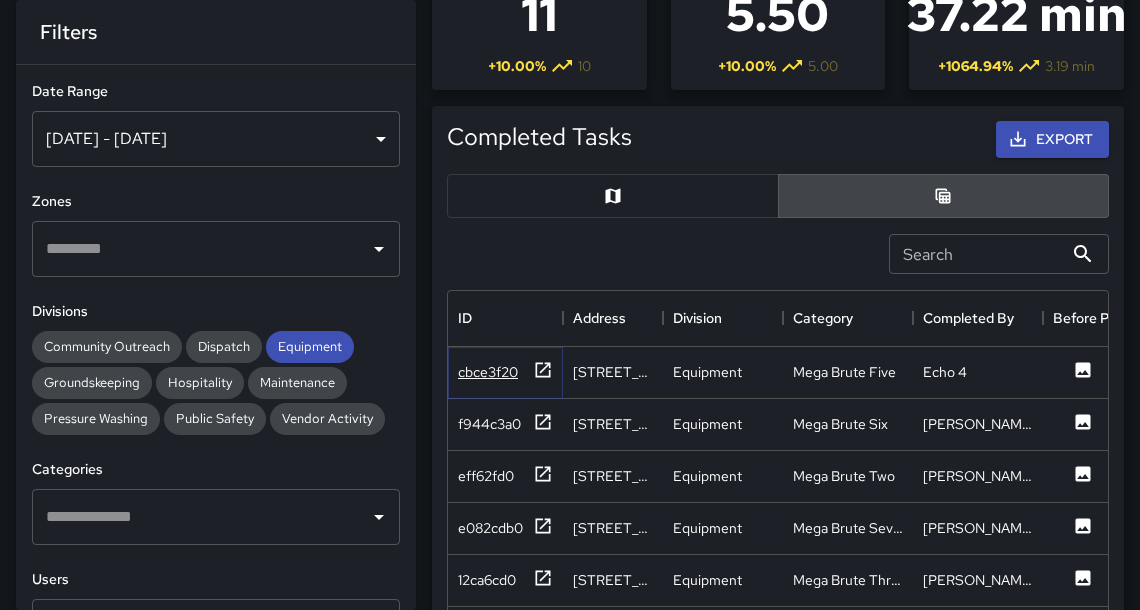 click 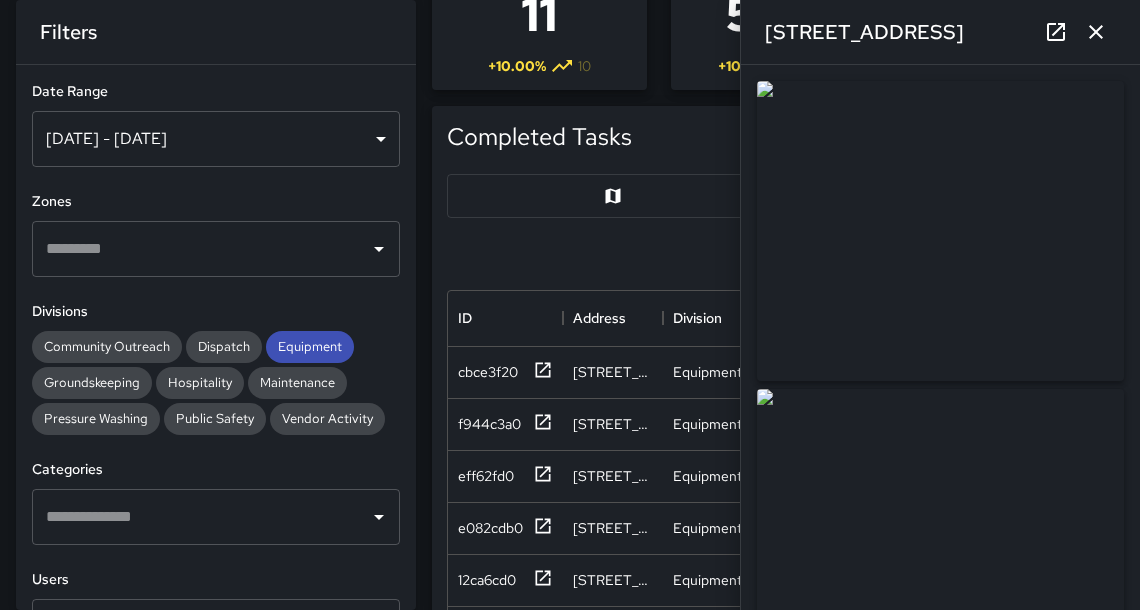 click 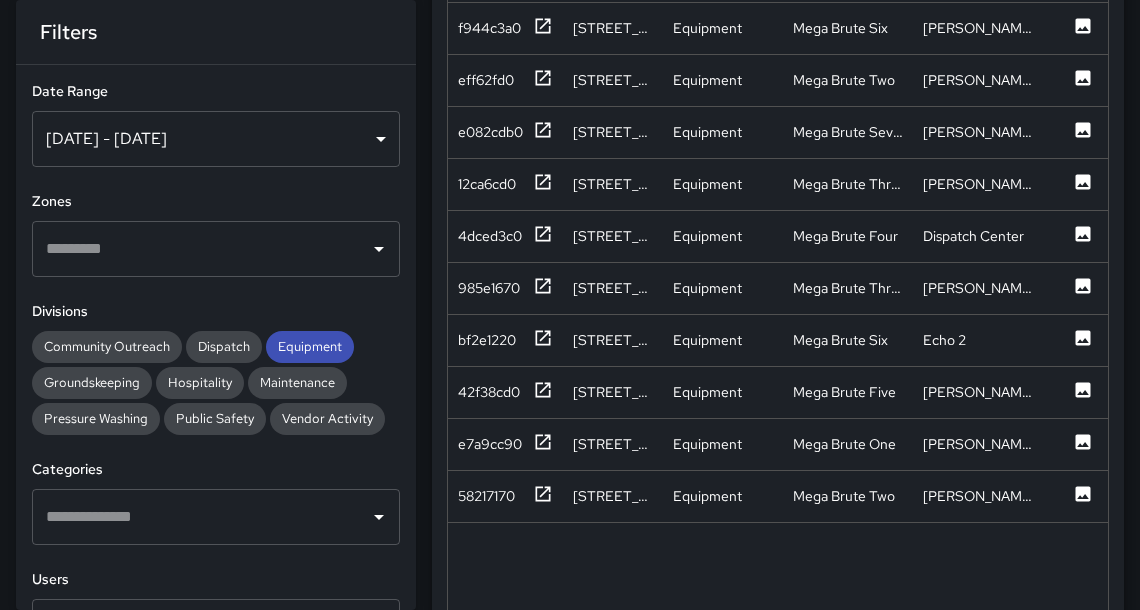 scroll, scrollTop: 563, scrollLeft: 0, axis: vertical 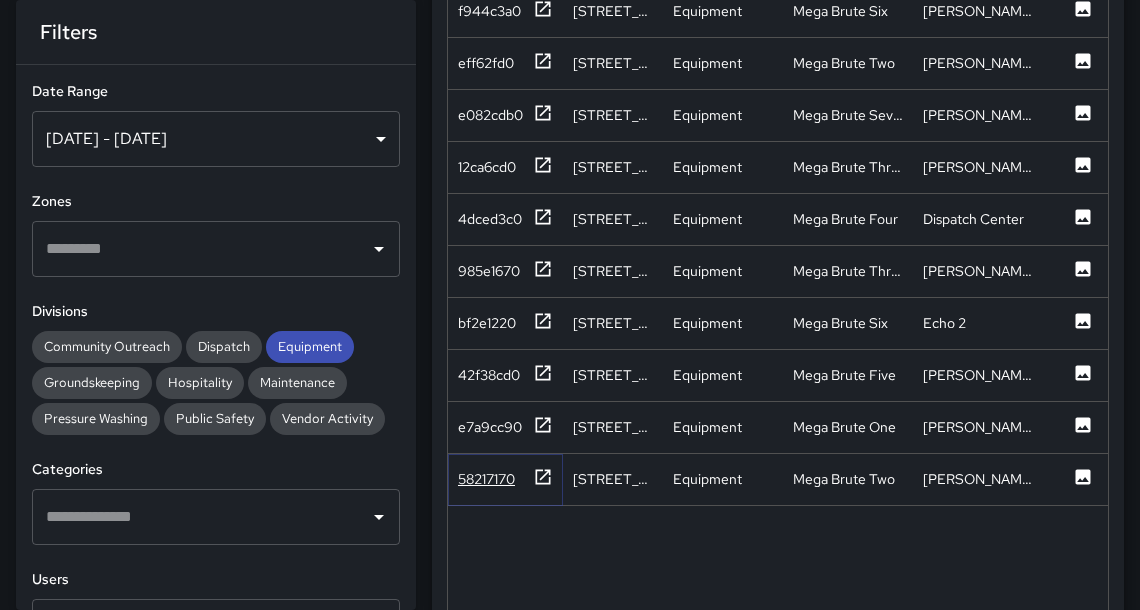 drag, startPoint x: 494, startPoint y: 466, endPoint x: 508, endPoint y: 477, distance: 17.804493 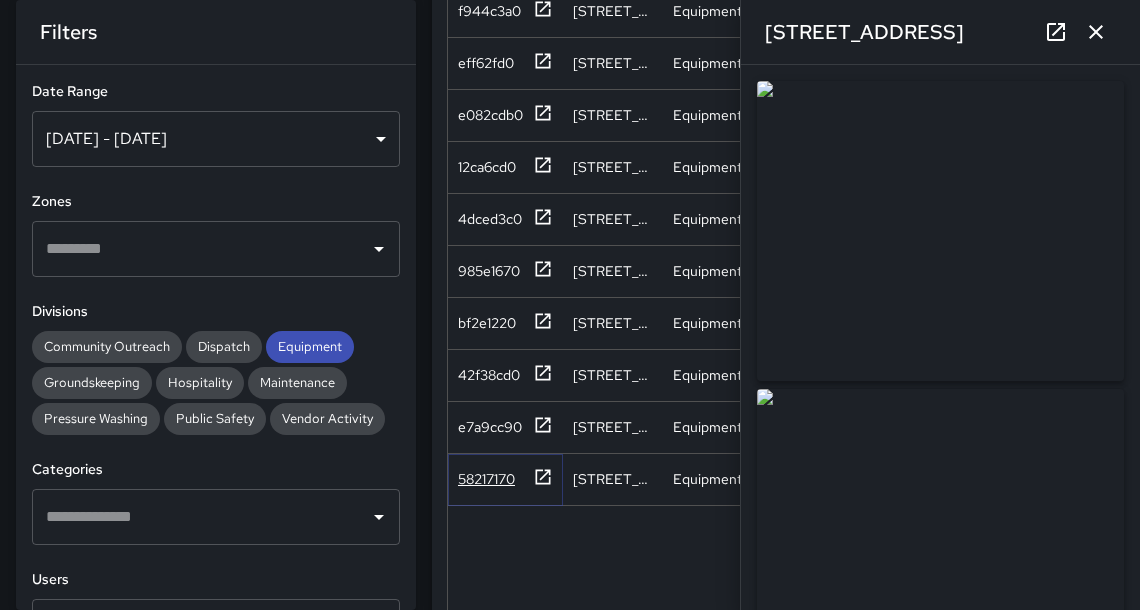 click 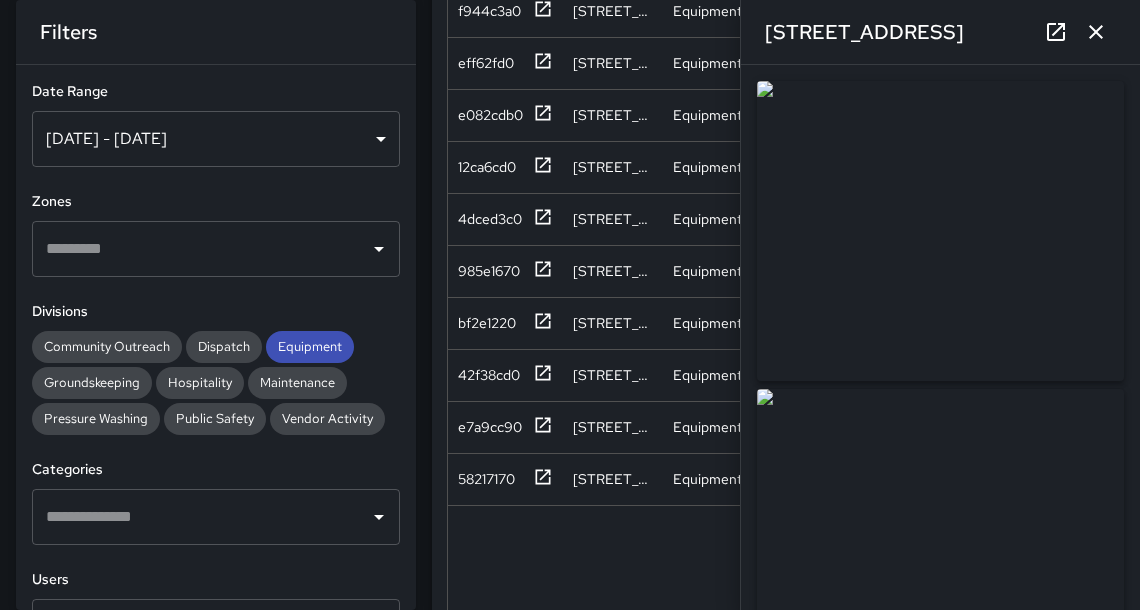 click 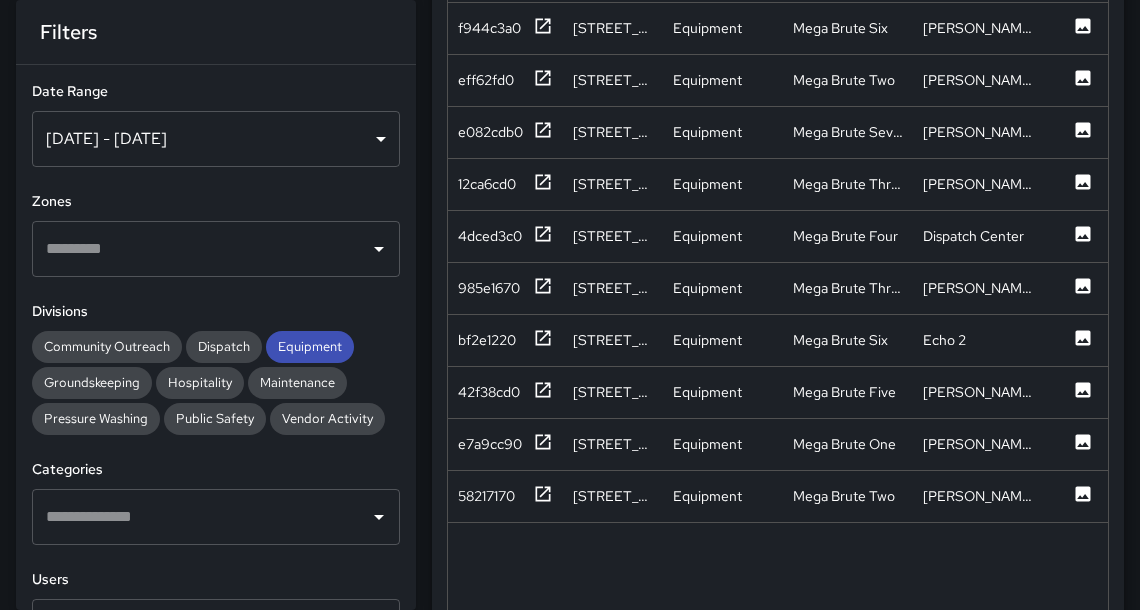 scroll, scrollTop: 539, scrollLeft: 0, axis: vertical 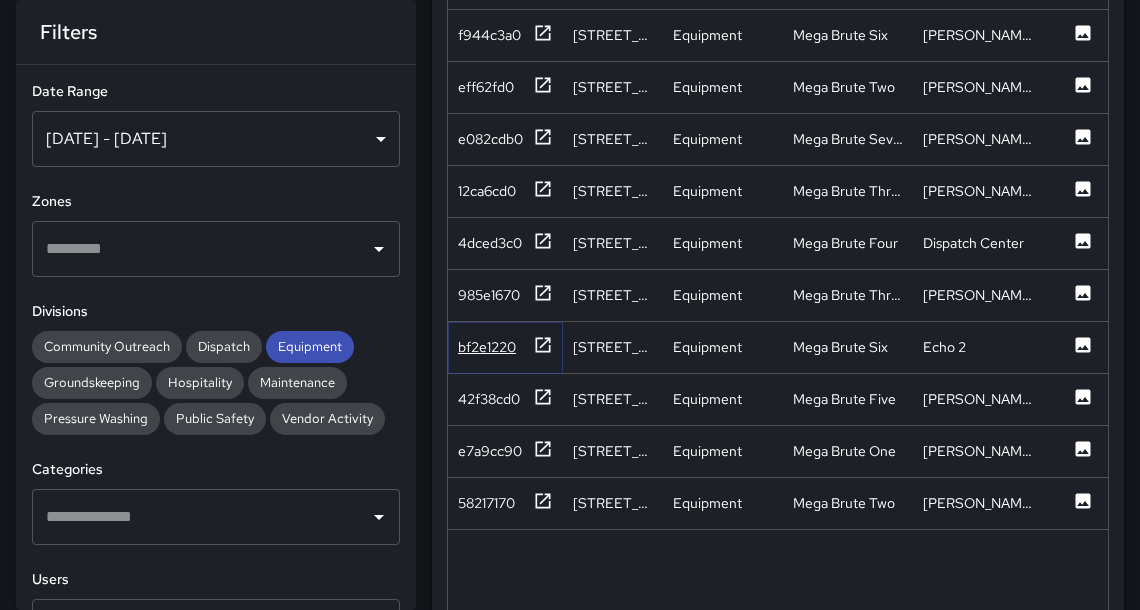 click 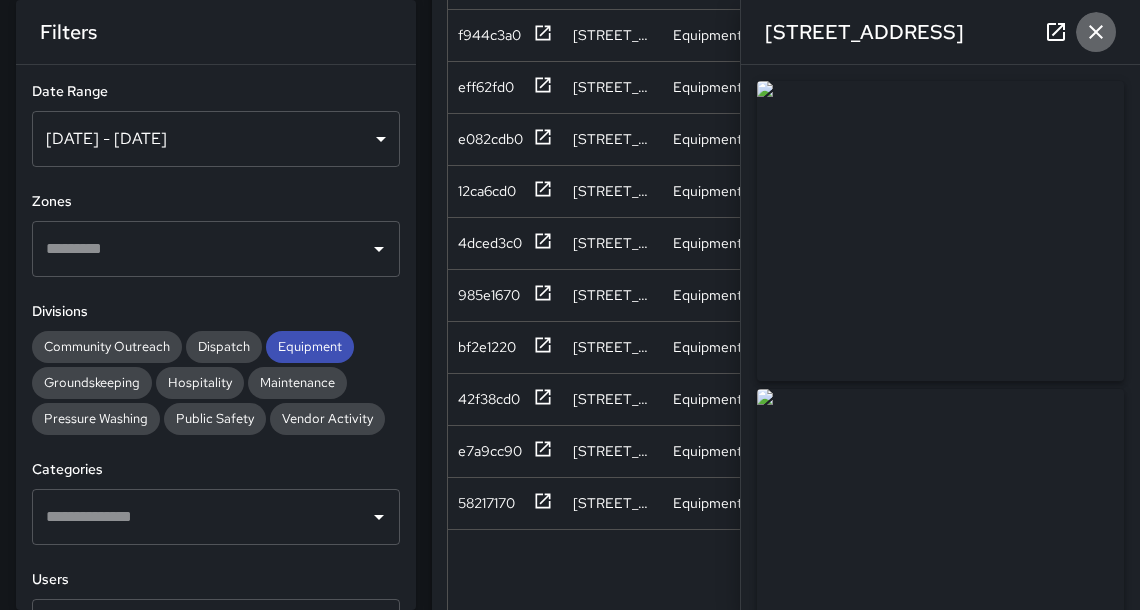 click 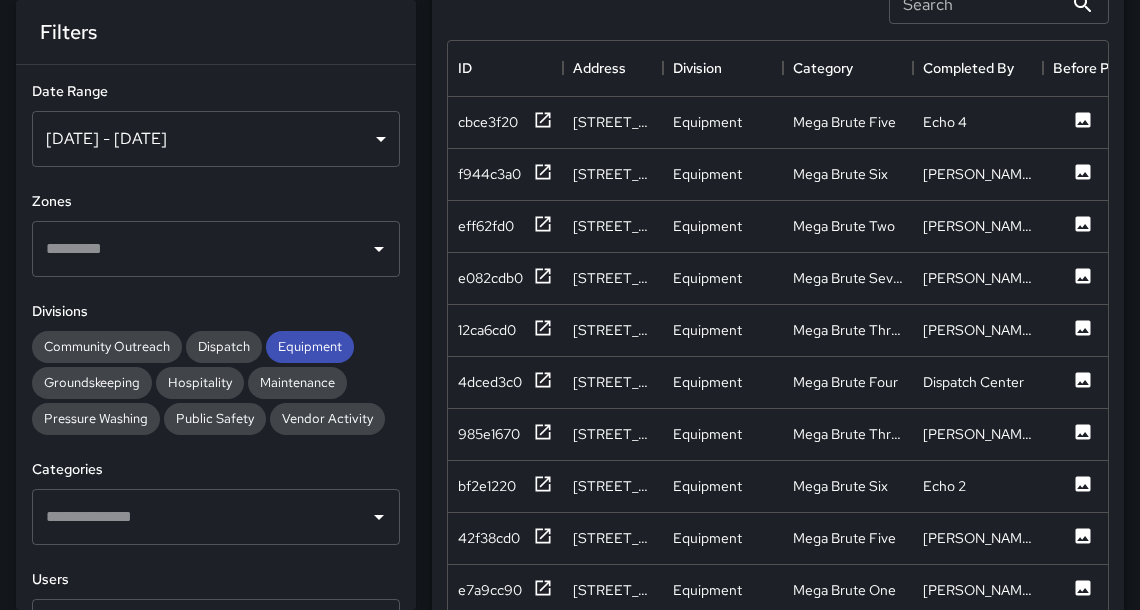 scroll, scrollTop: 411, scrollLeft: 0, axis: vertical 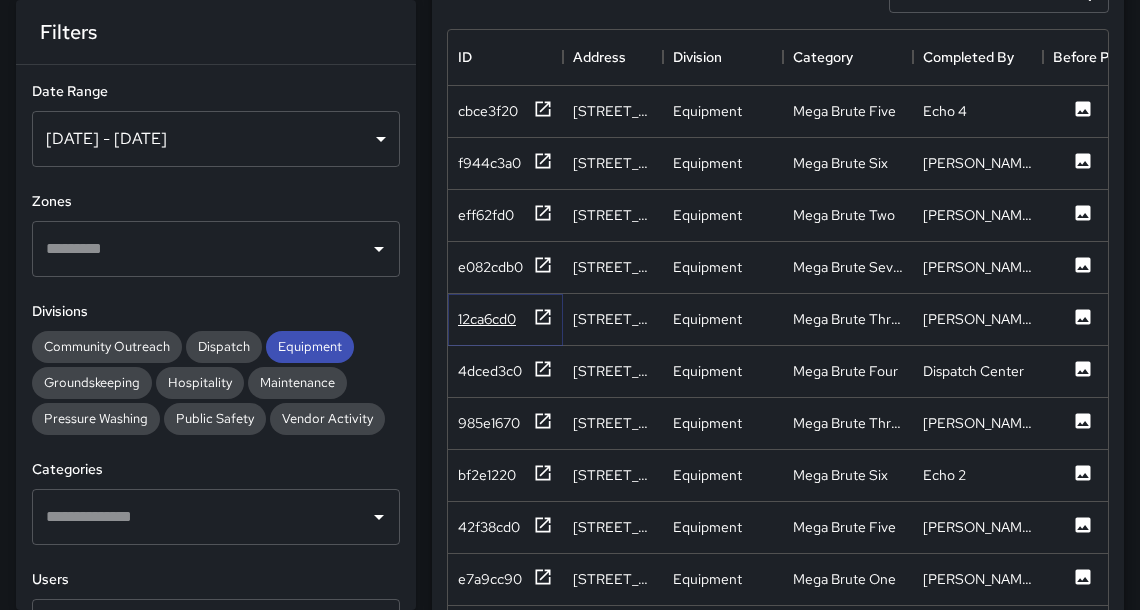 click 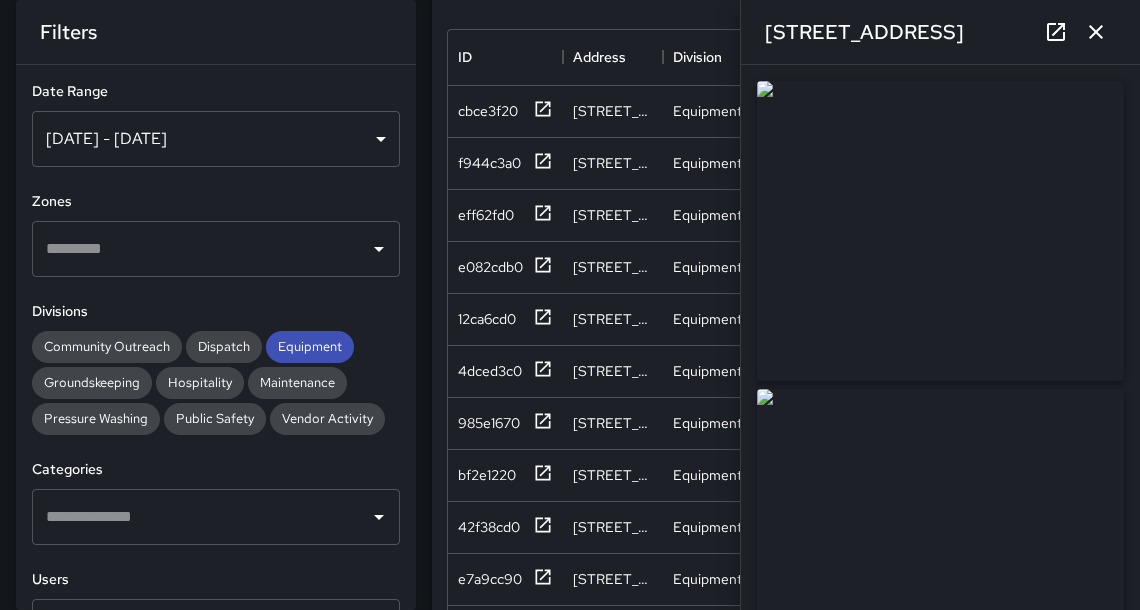 click 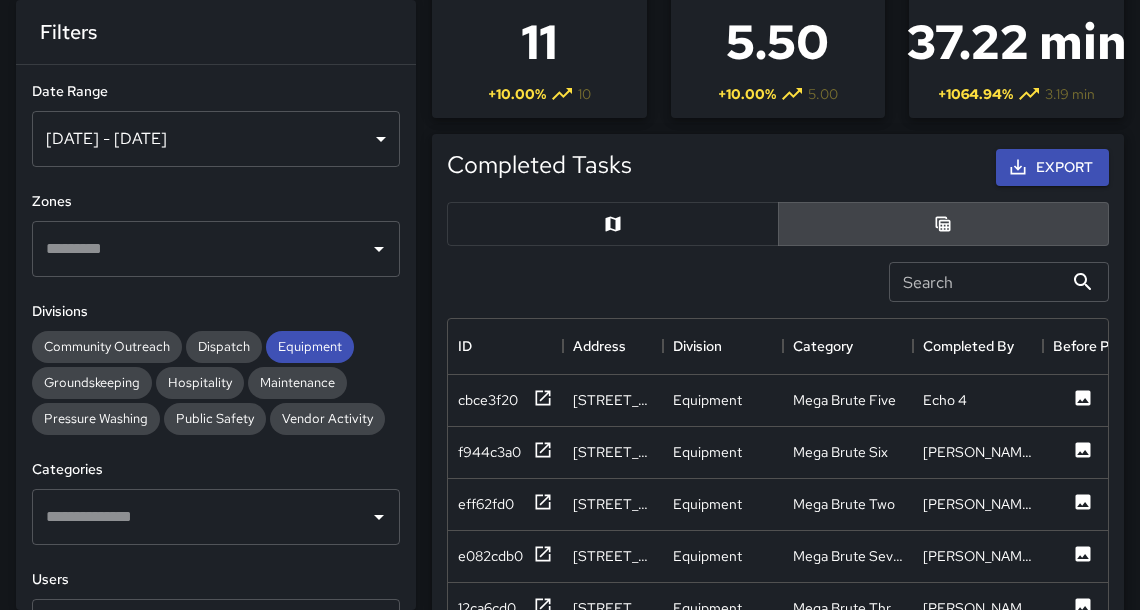 scroll, scrollTop: 120, scrollLeft: 0, axis: vertical 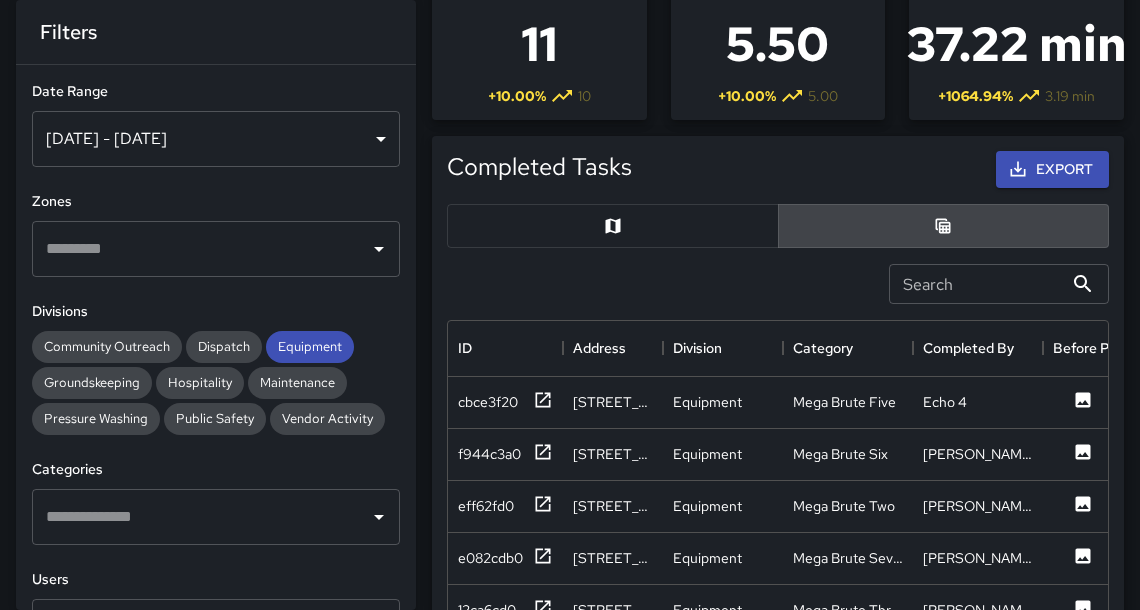 drag, startPoint x: 392, startPoint y: 115, endPoint x: 386, endPoint y: 133, distance: 18.973665 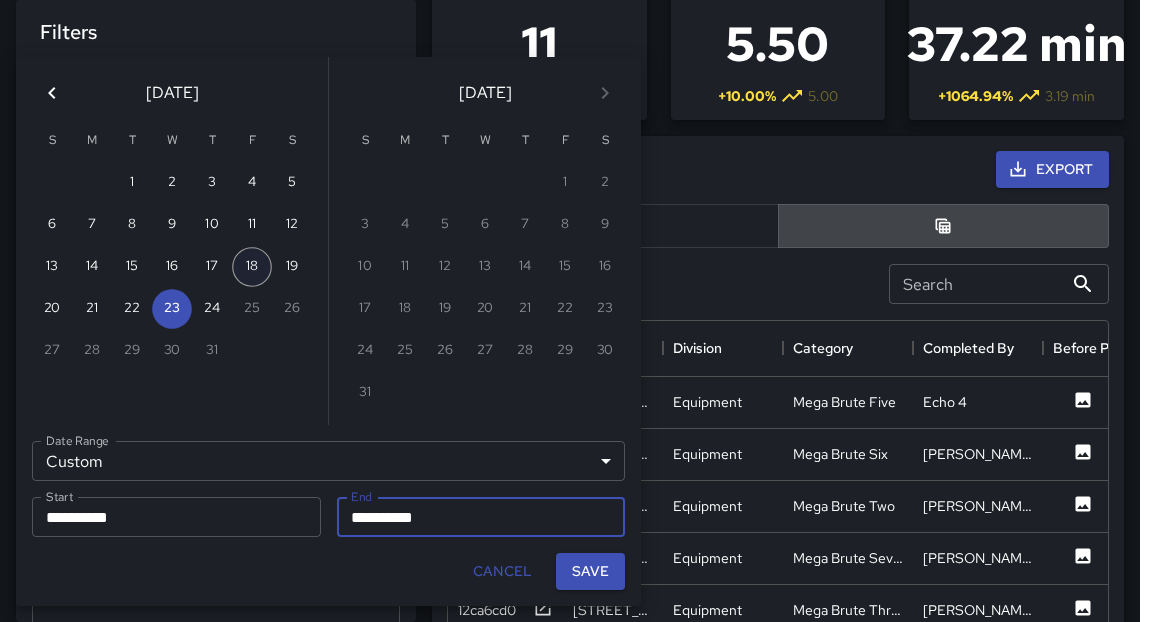 click on "18" at bounding box center (252, 267) 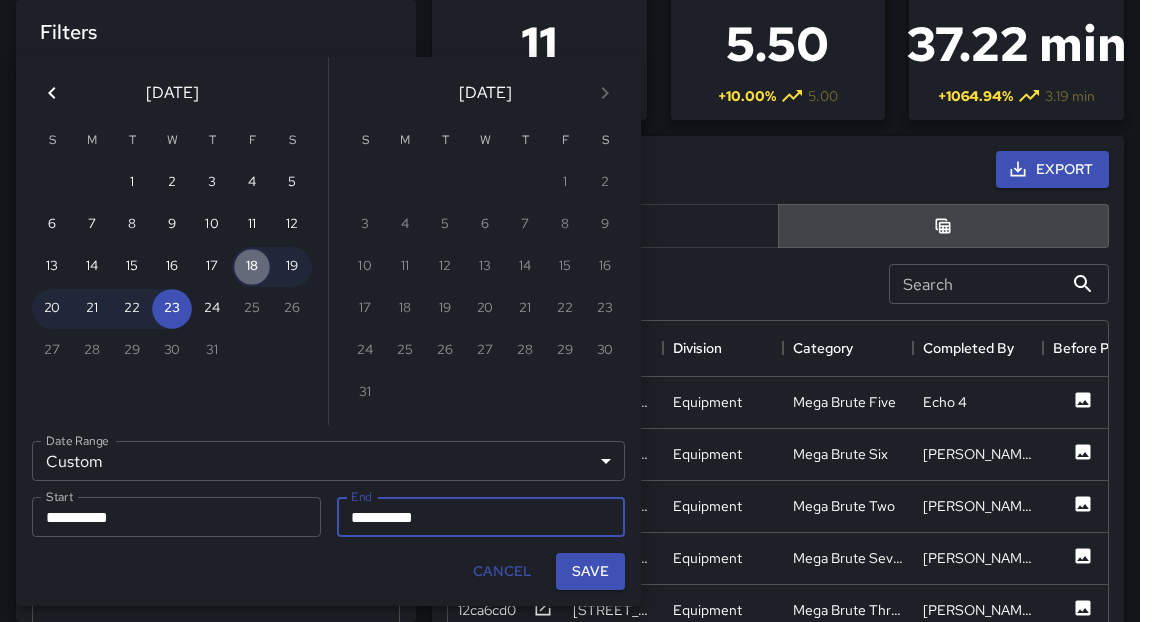 click on "18" at bounding box center (252, 267) 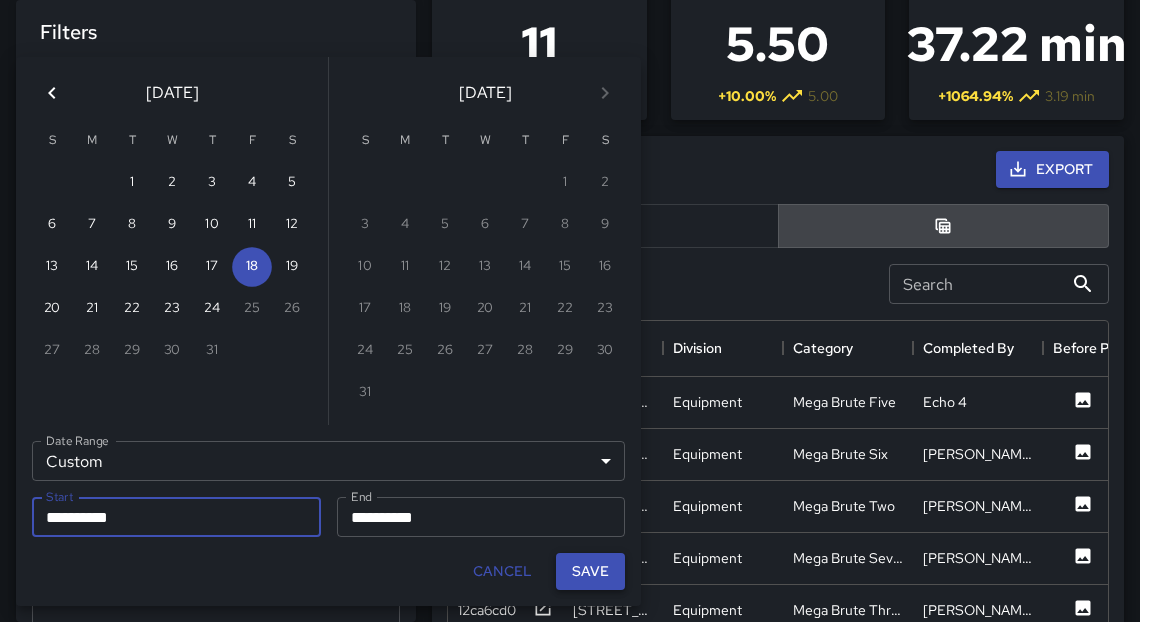 click on "Save" at bounding box center [590, 571] 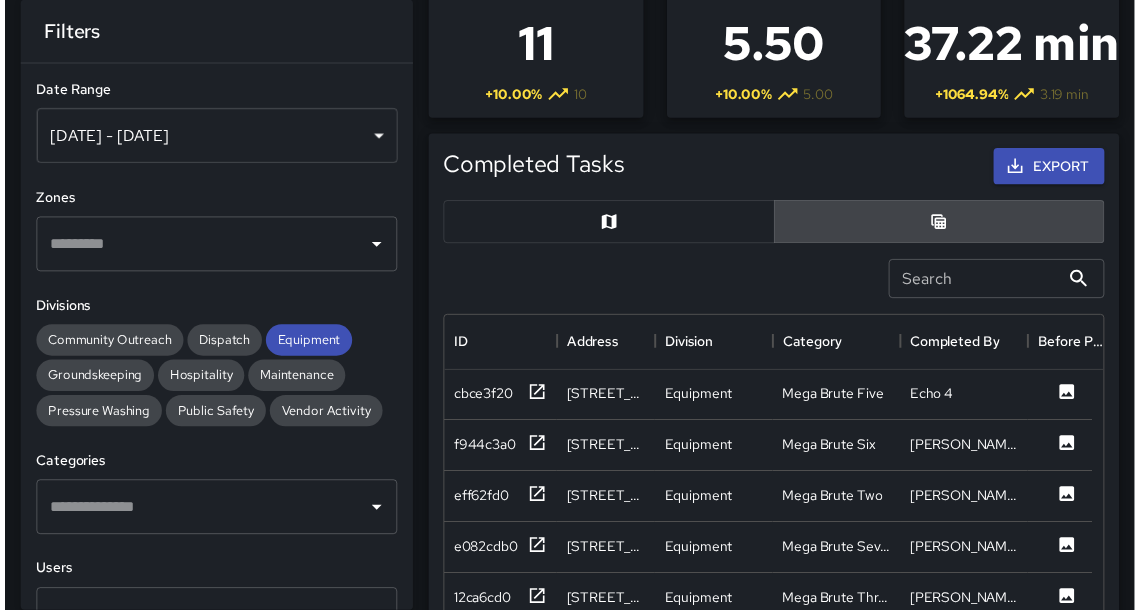 scroll, scrollTop: 13, scrollLeft: 12, axis: both 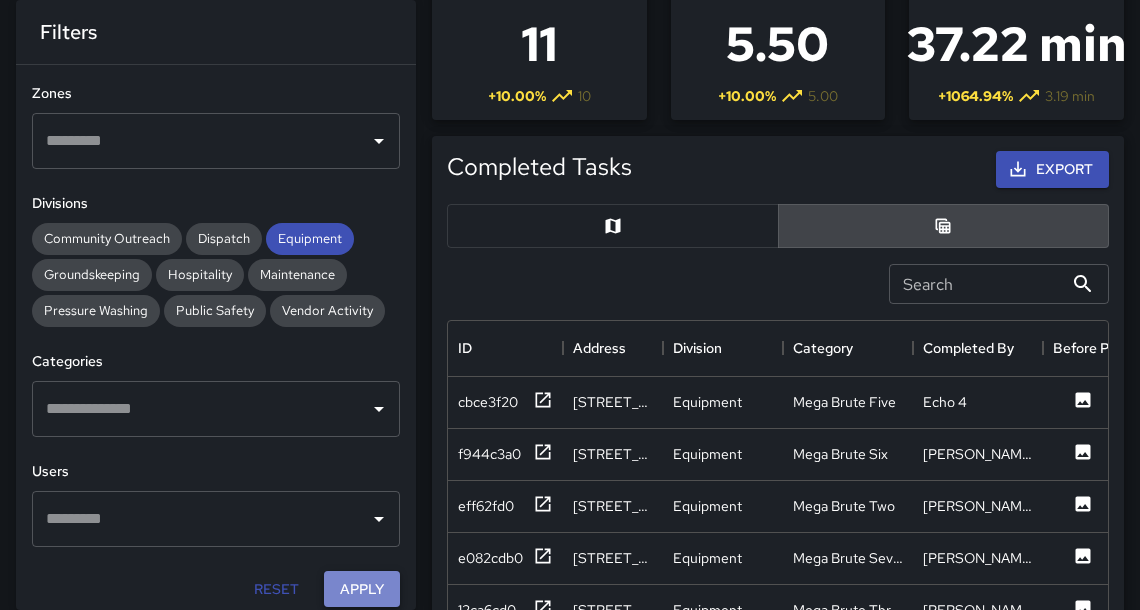click on "Apply" at bounding box center [362, 589] 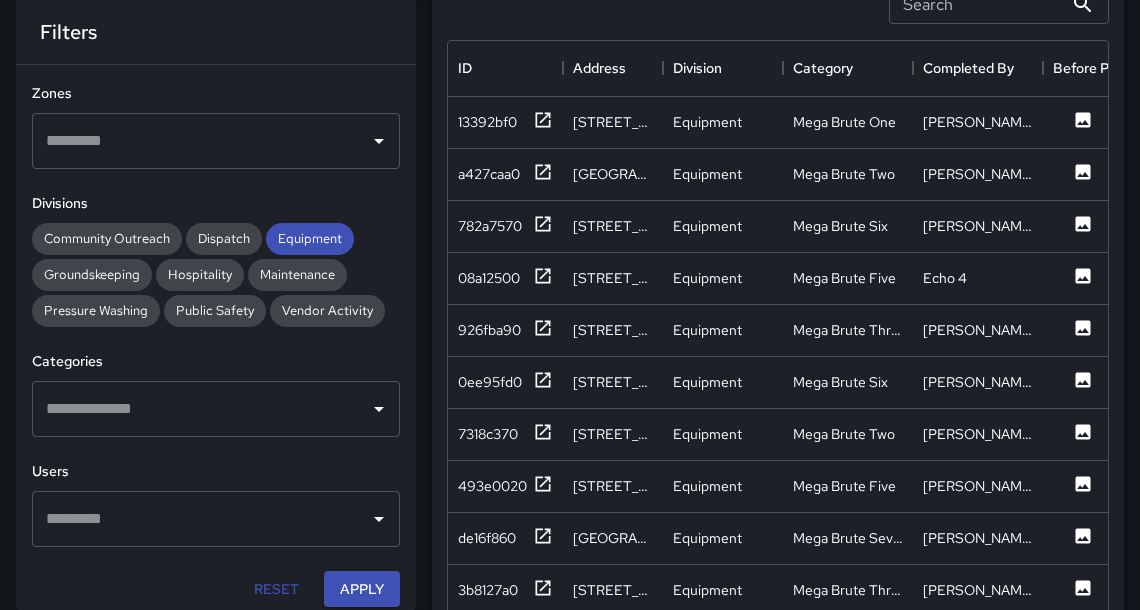 scroll, scrollTop: 463, scrollLeft: 0, axis: vertical 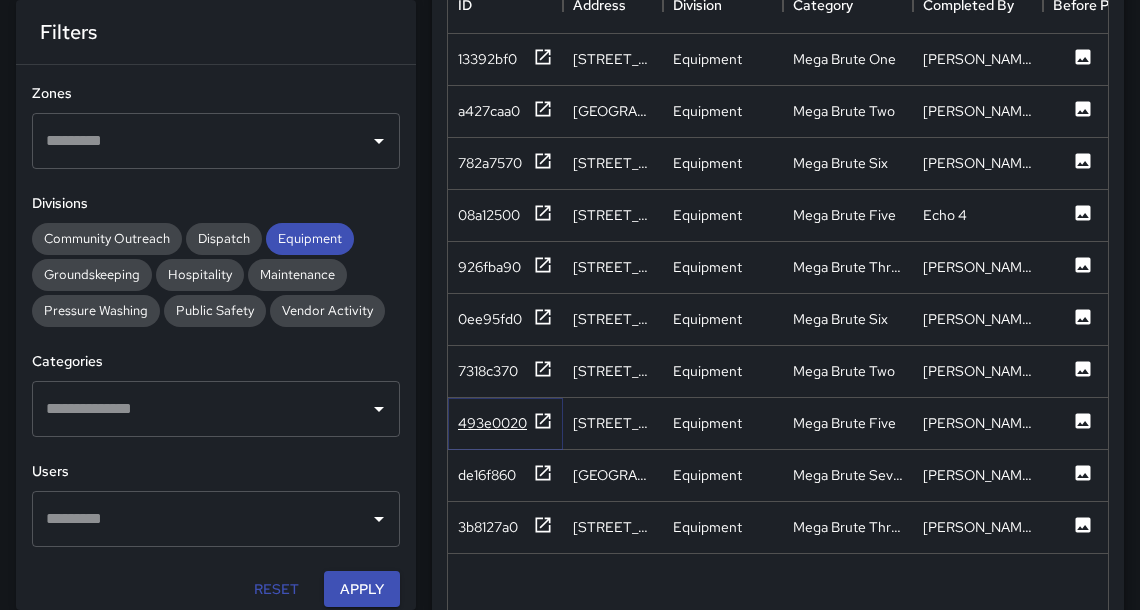 click 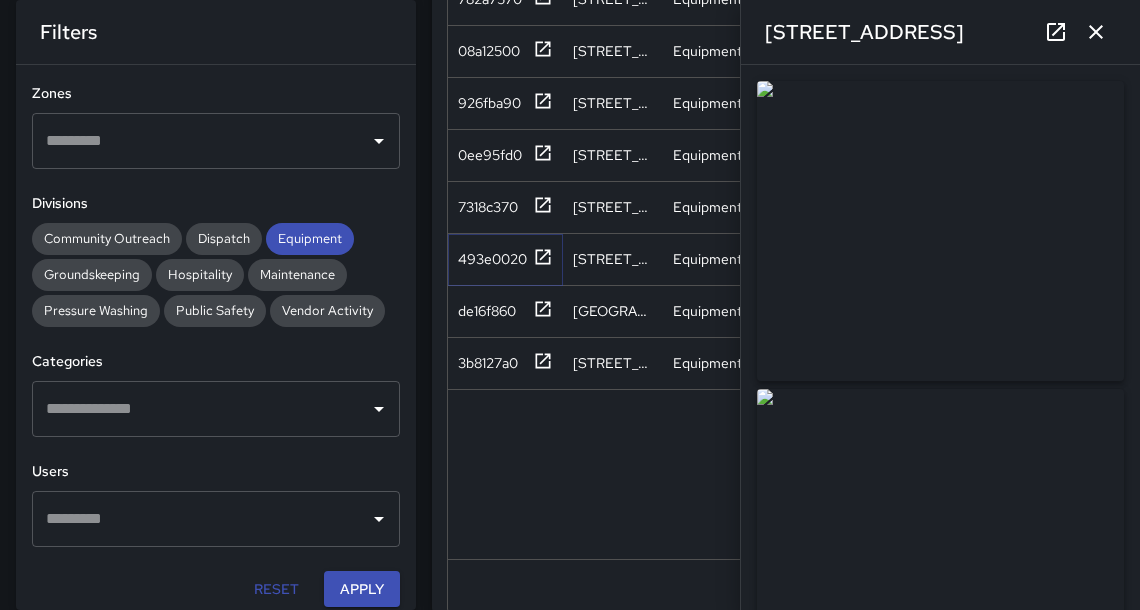 scroll, scrollTop: 635, scrollLeft: 0, axis: vertical 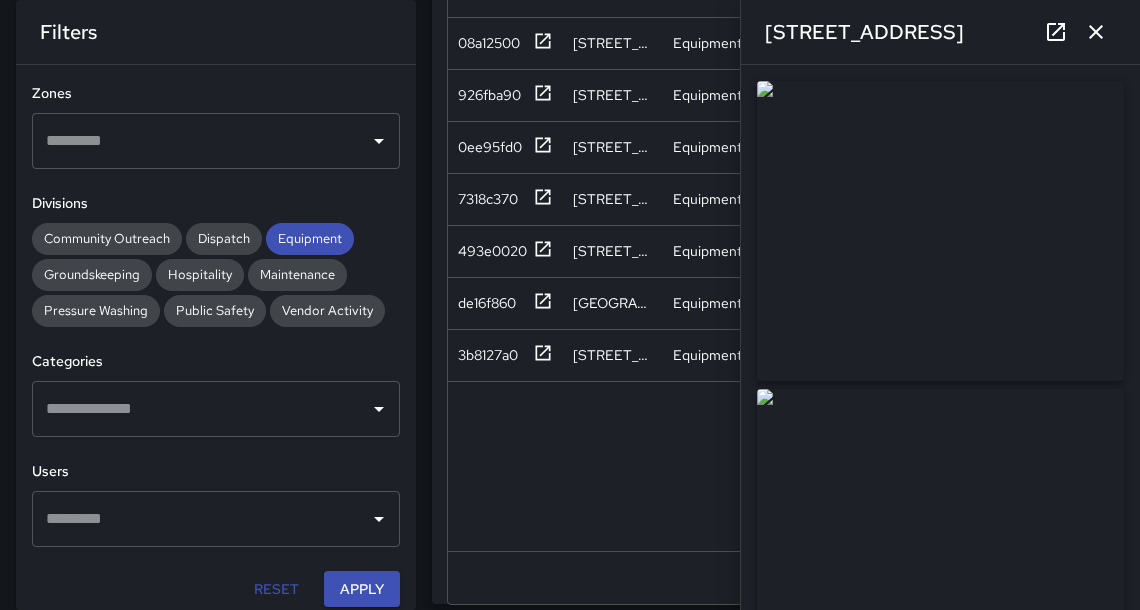 click on "**********" at bounding box center (940, 337) 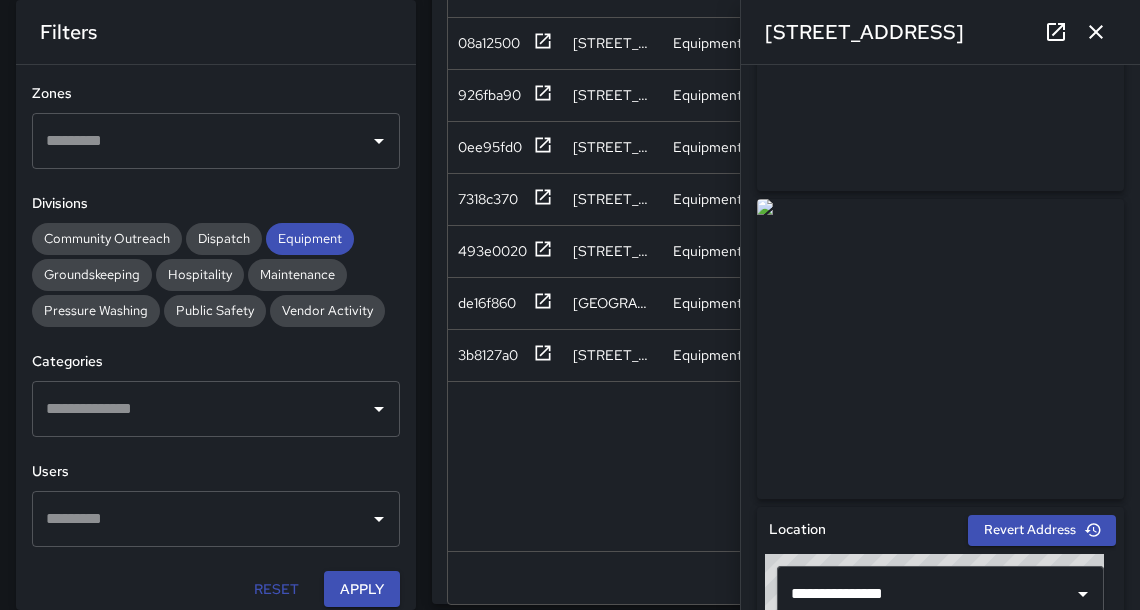 scroll, scrollTop: 191, scrollLeft: 0, axis: vertical 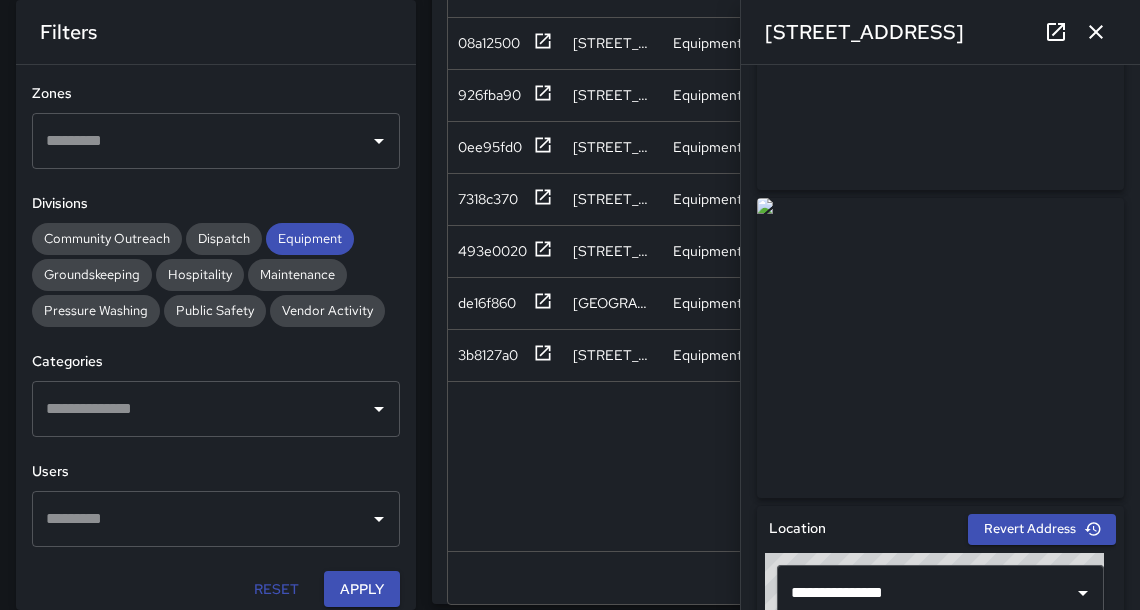 click 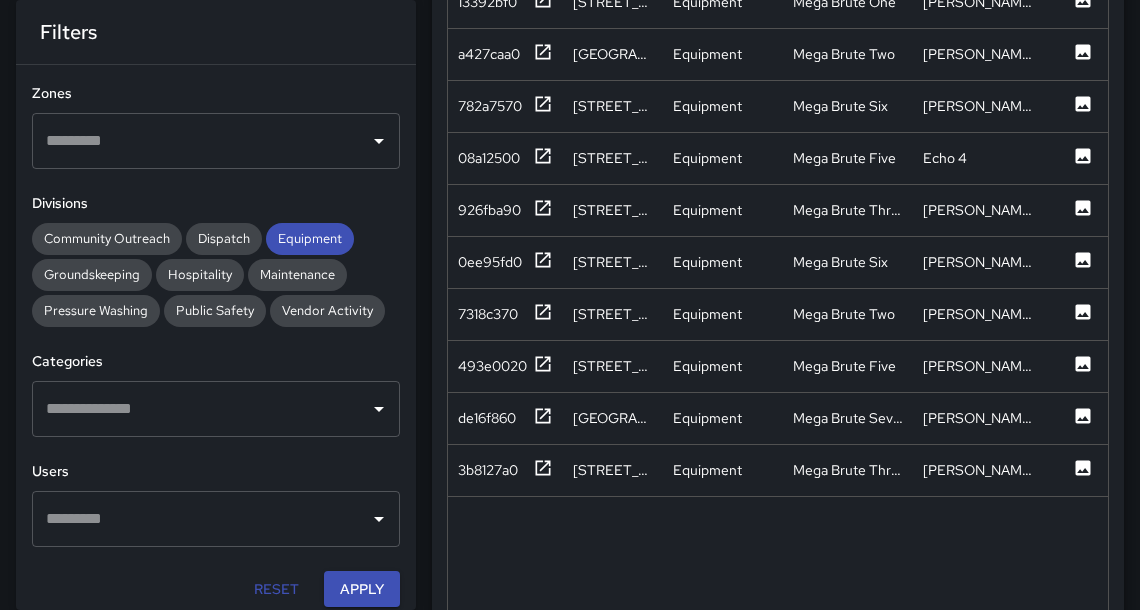scroll, scrollTop: 522, scrollLeft: 0, axis: vertical 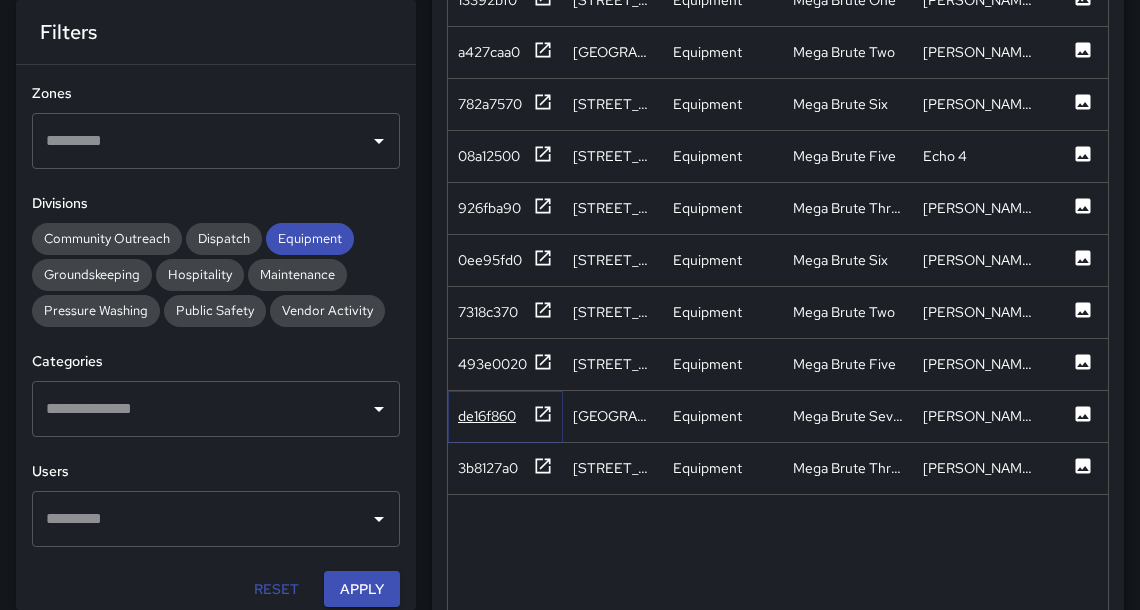 click 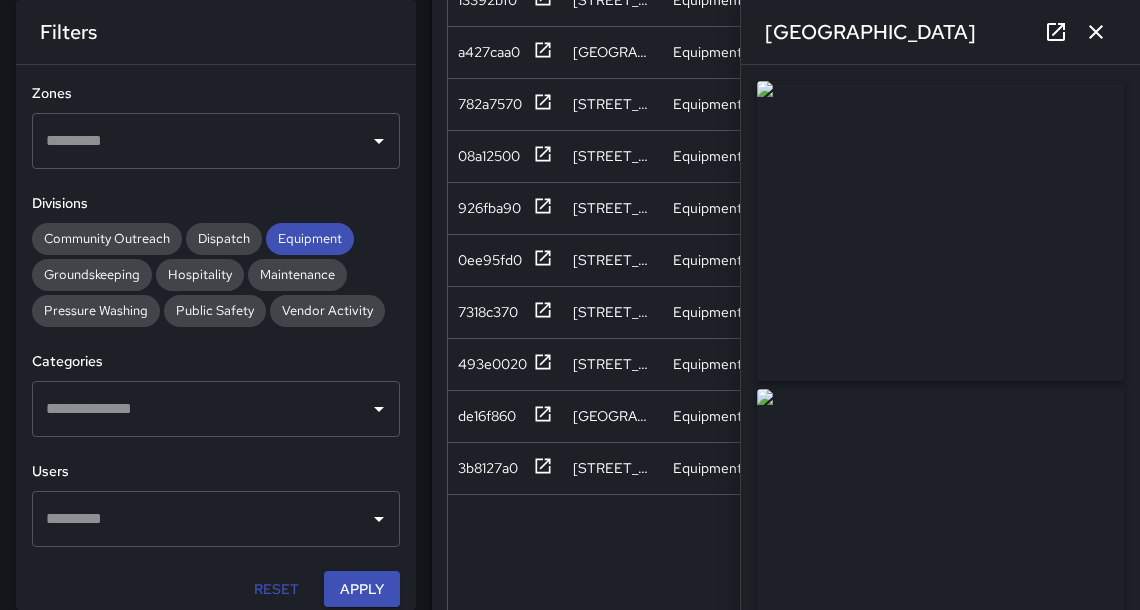 click 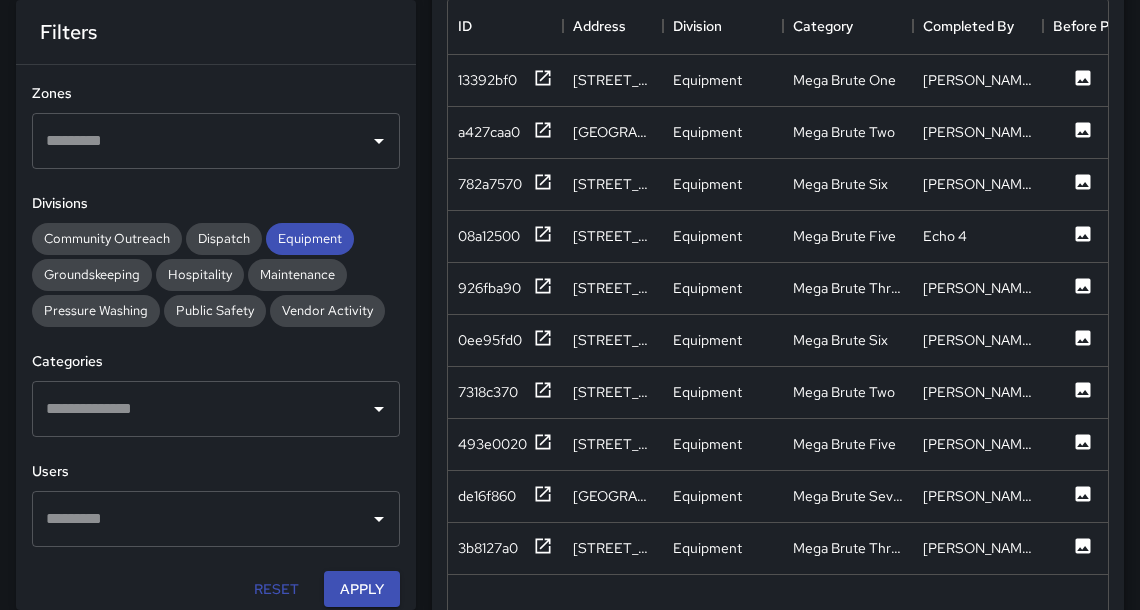 scroll, scrollTop: 362, scrollLeft: 0, axis: vertical 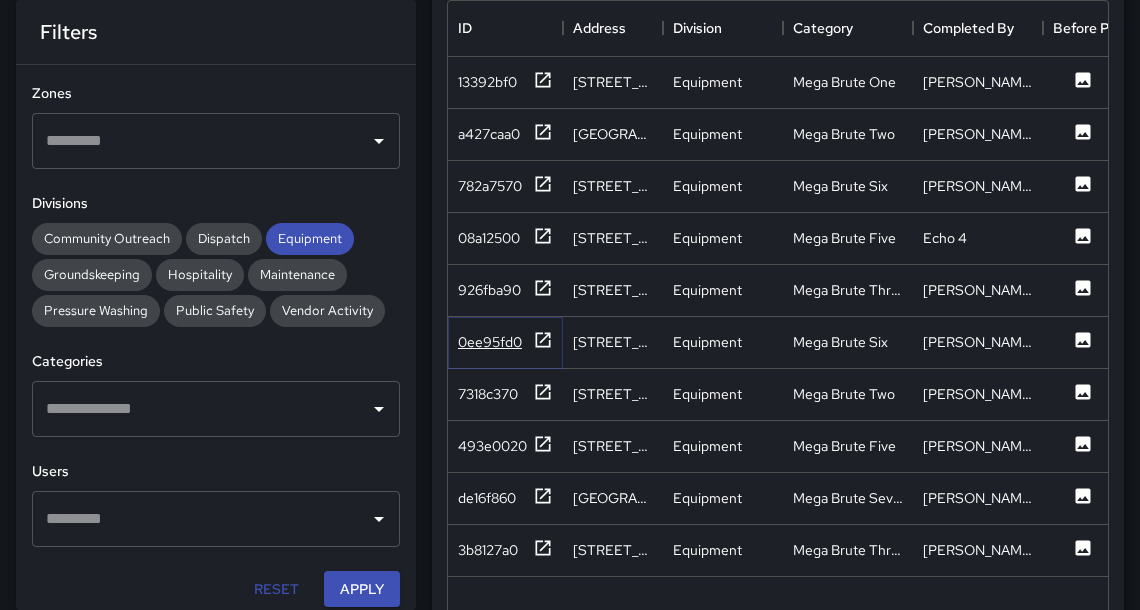 click 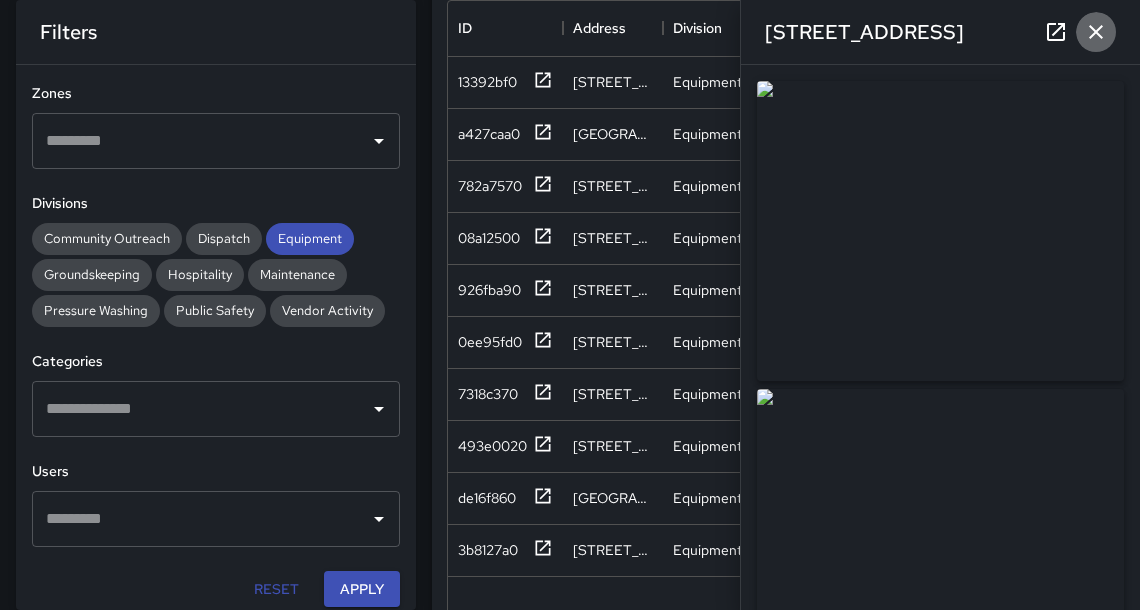 click 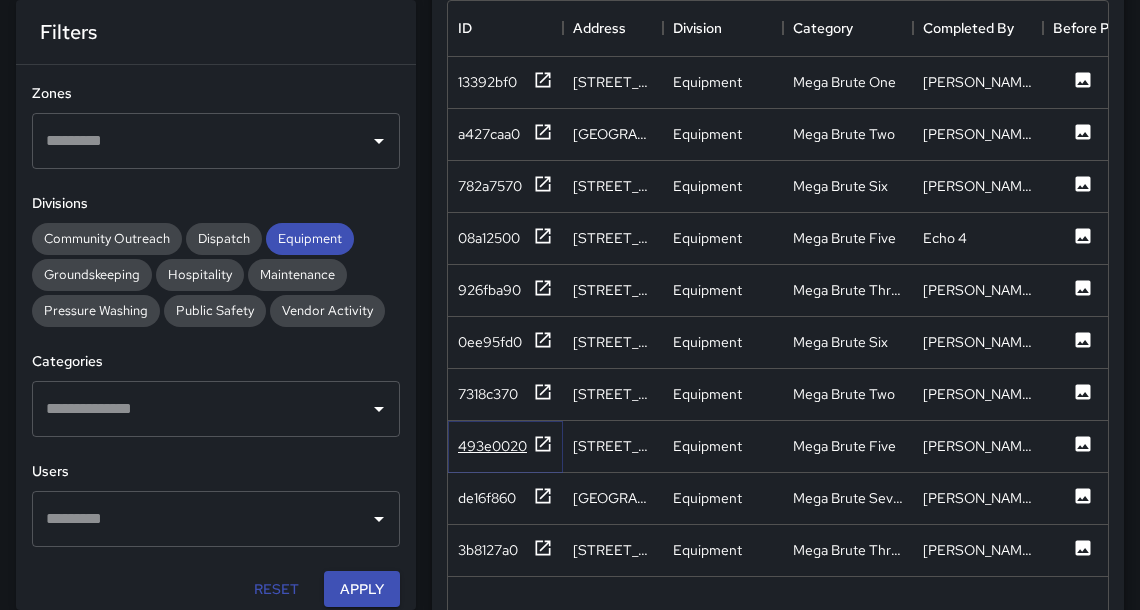 click 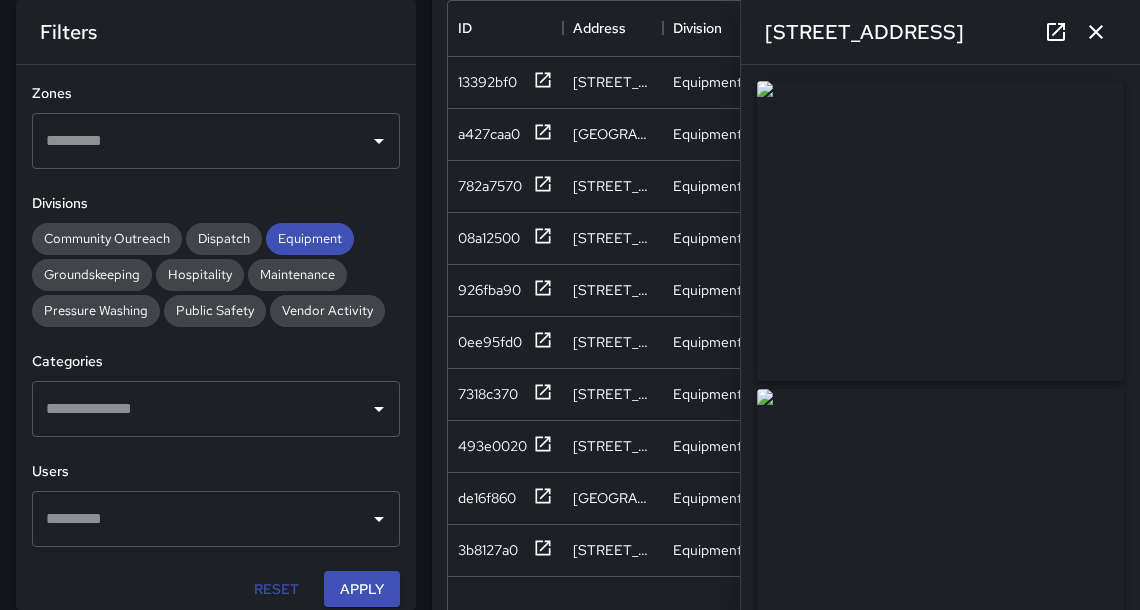 click 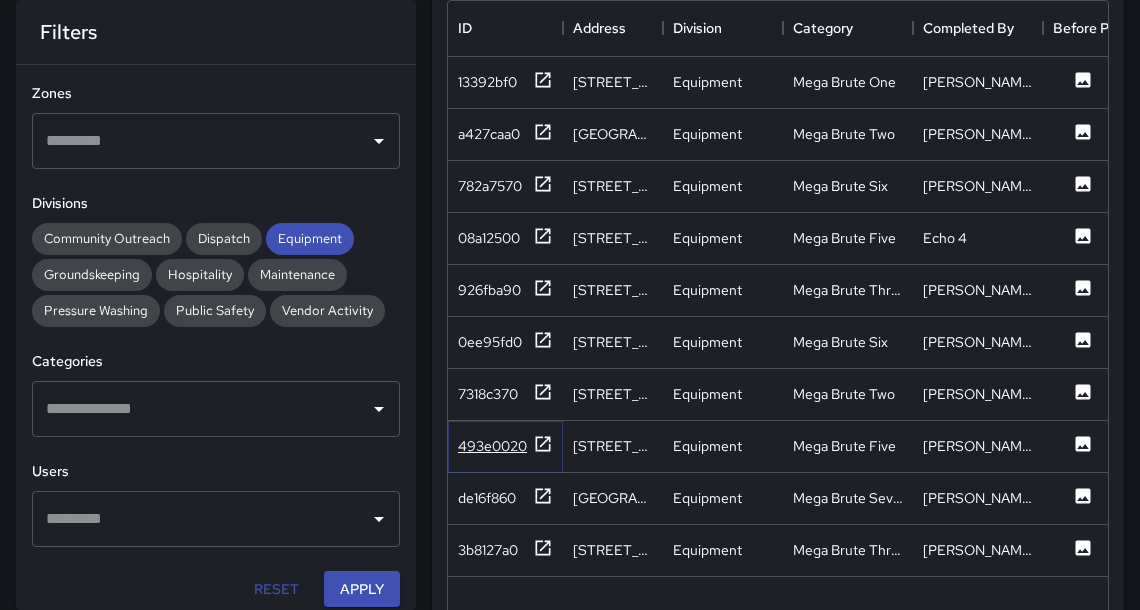 click 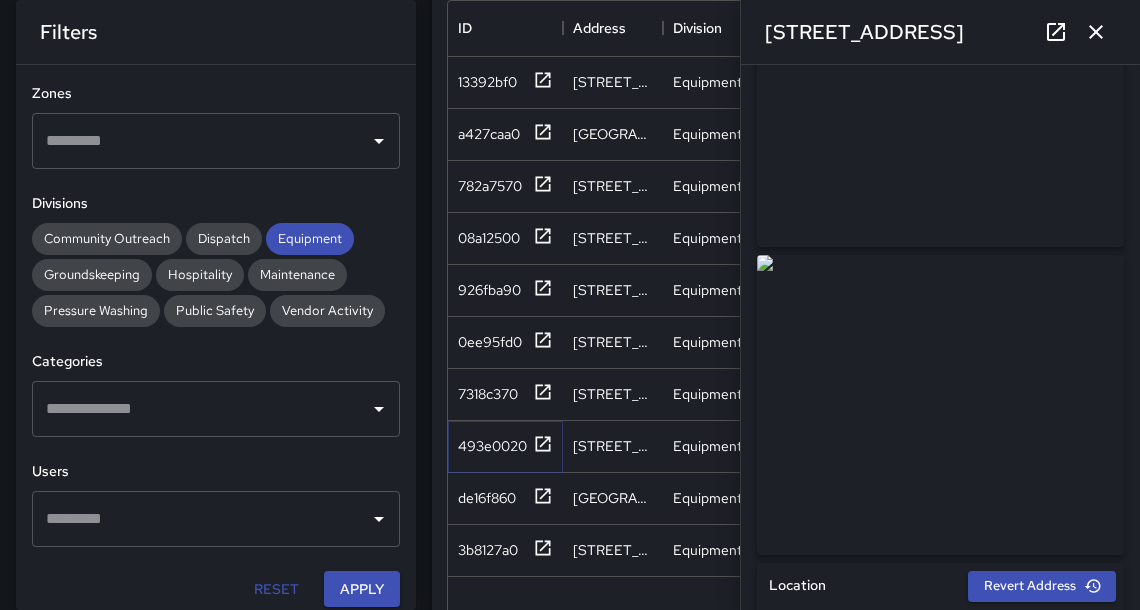 scroll, scrollTop: 238, scrollLeft: 0, axis: vertical 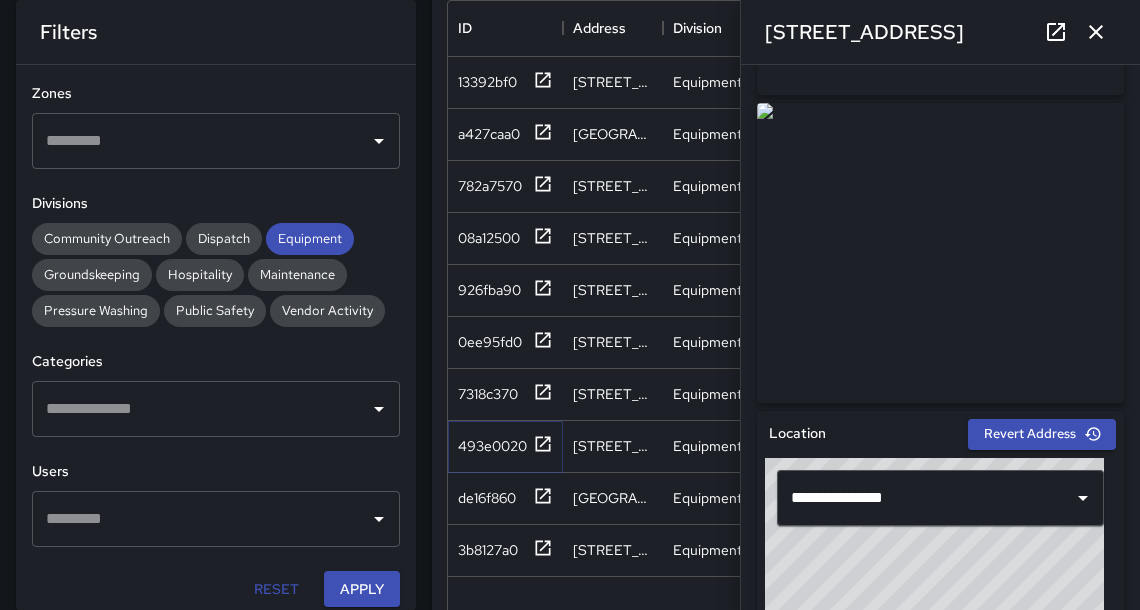 type 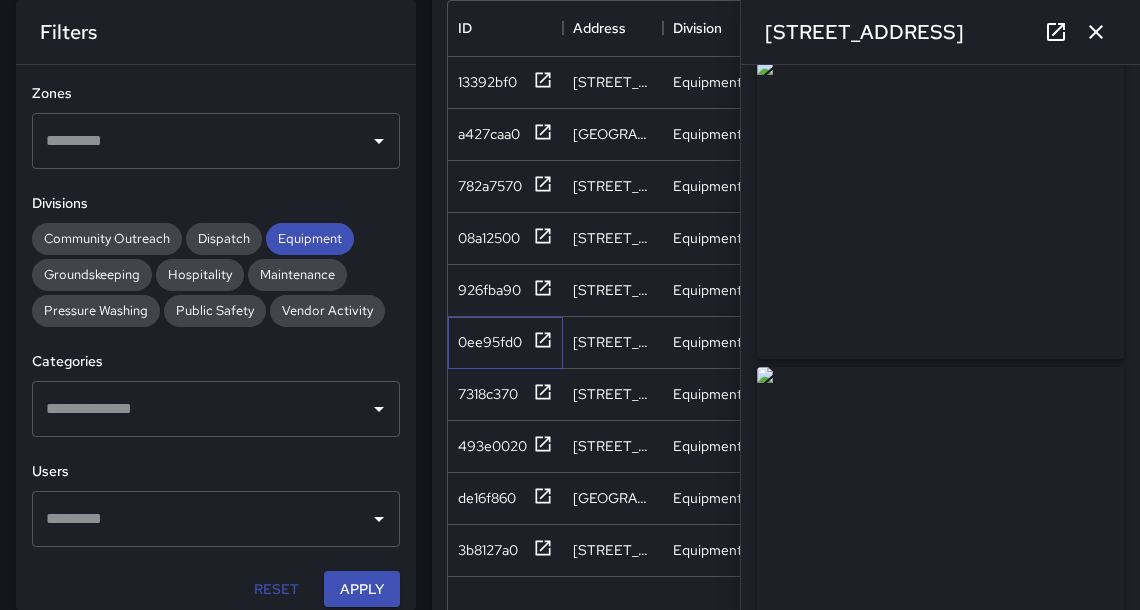 scroll, scrollTop: 0, scrollLeft: 0, axis: both 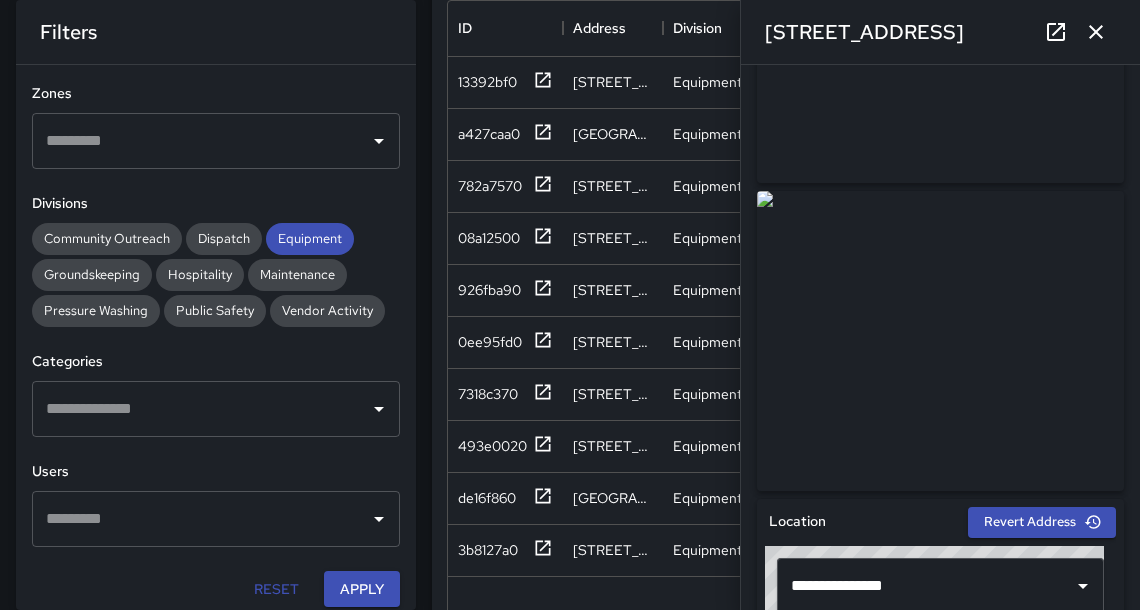 click 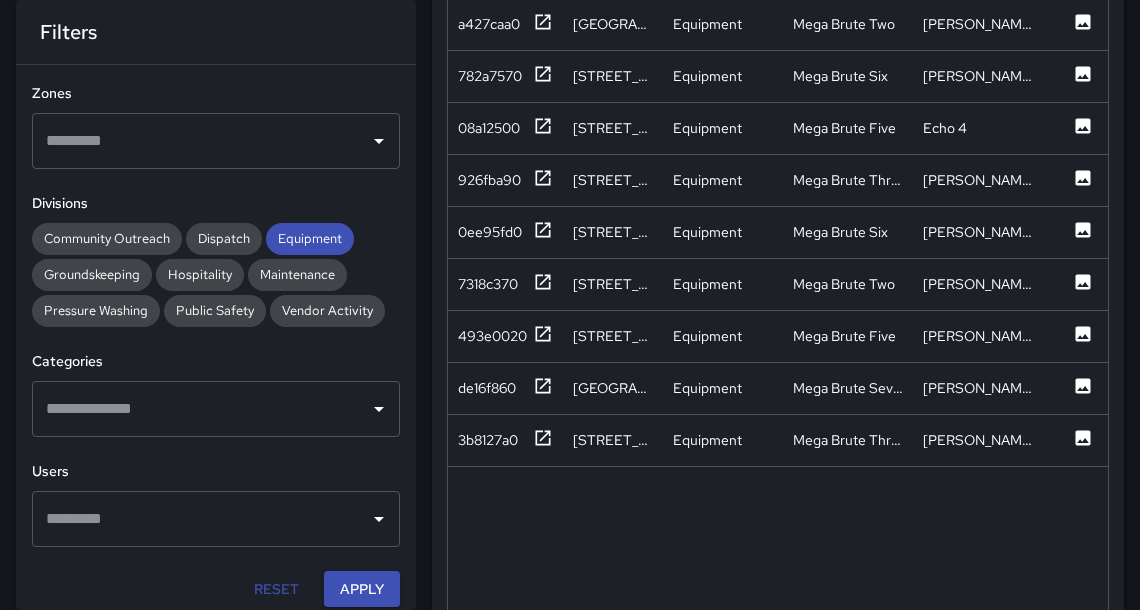 scroll, scrollTop: 600, scrollLeft: 0, axis: vertical 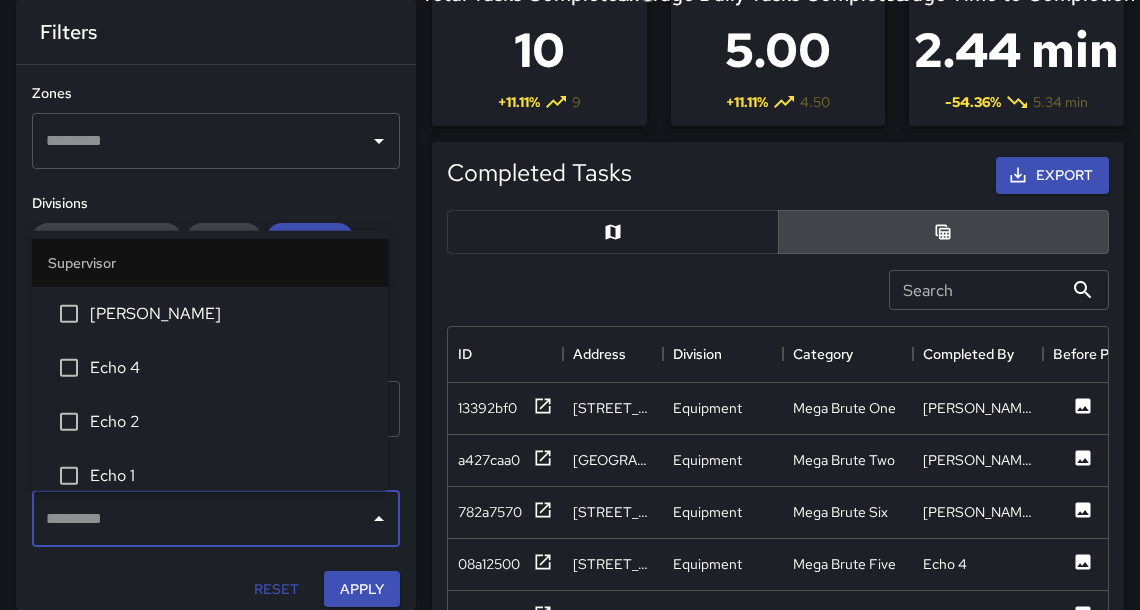 click at bounding box center (201, 519) 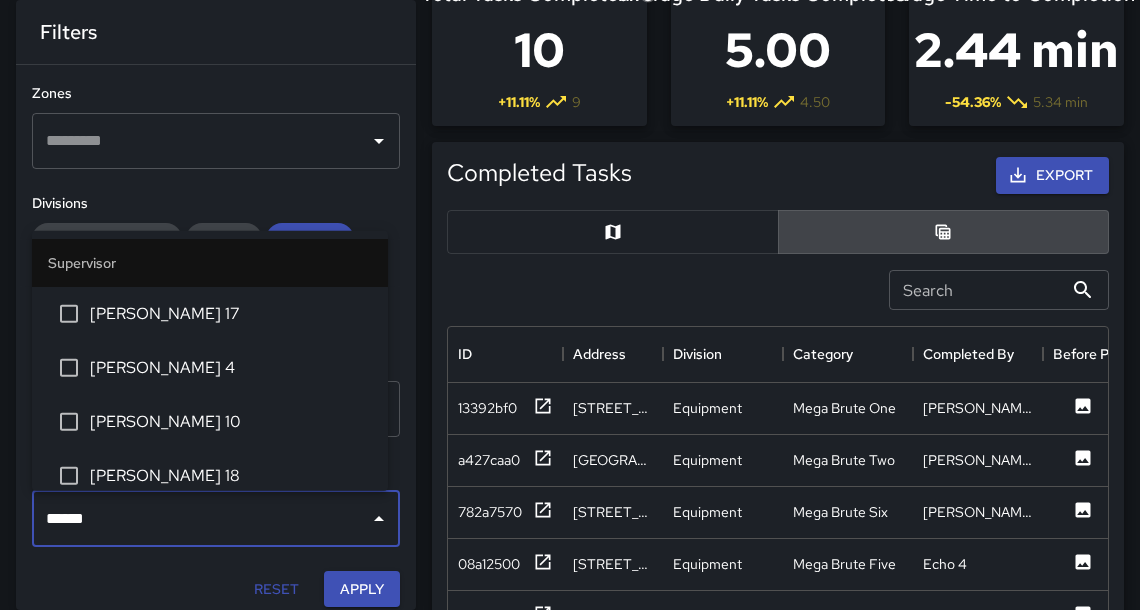 type on "*******" 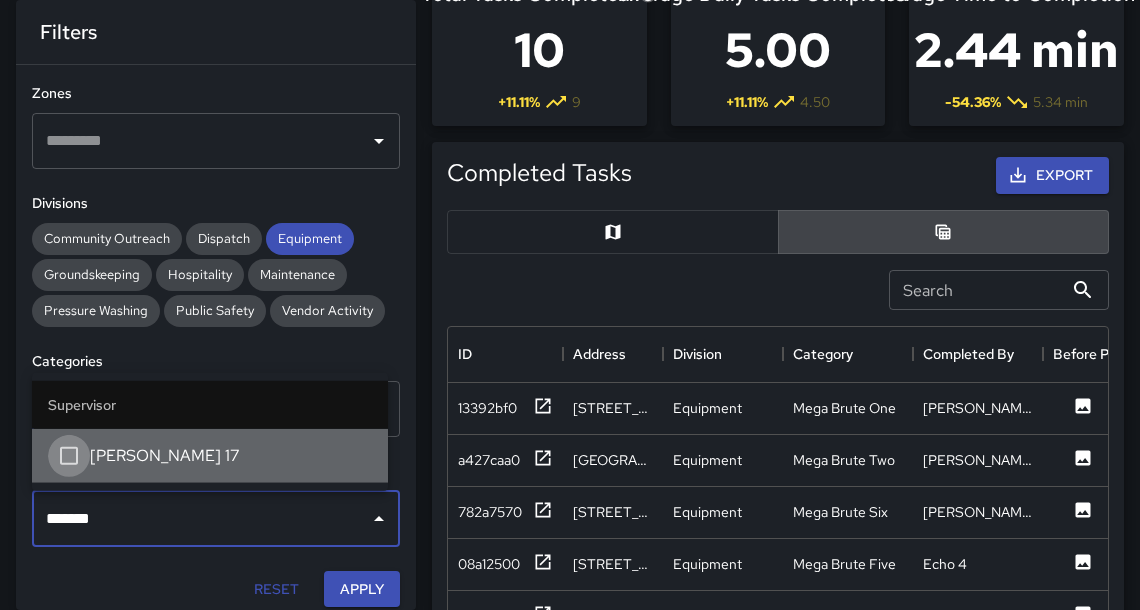 type 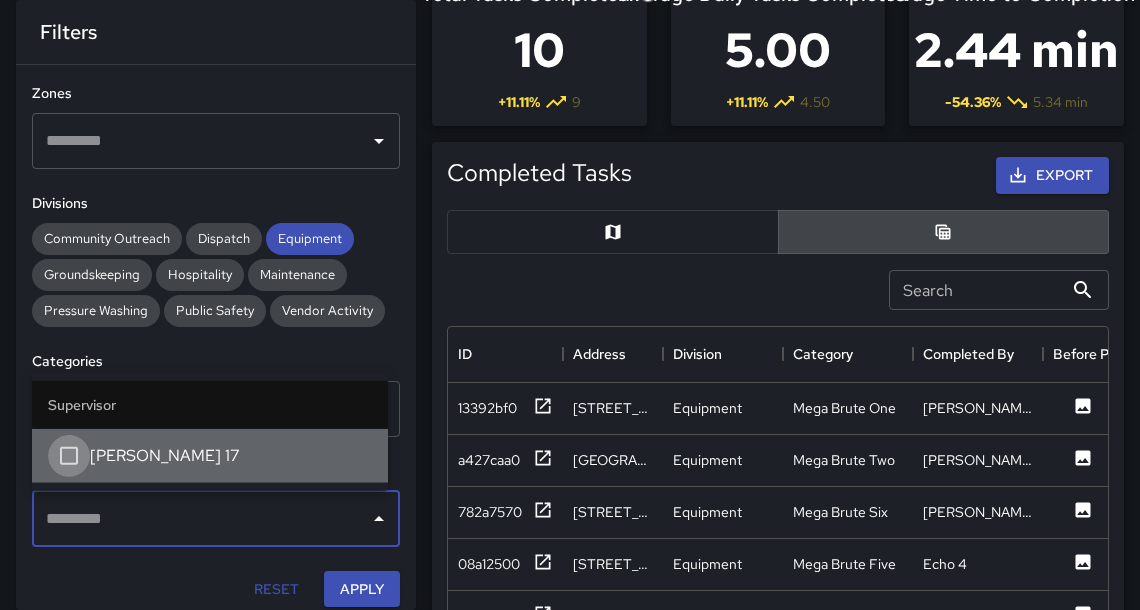 scroll, scrollTop: 61, scrollLeft: 0, axis: vertical 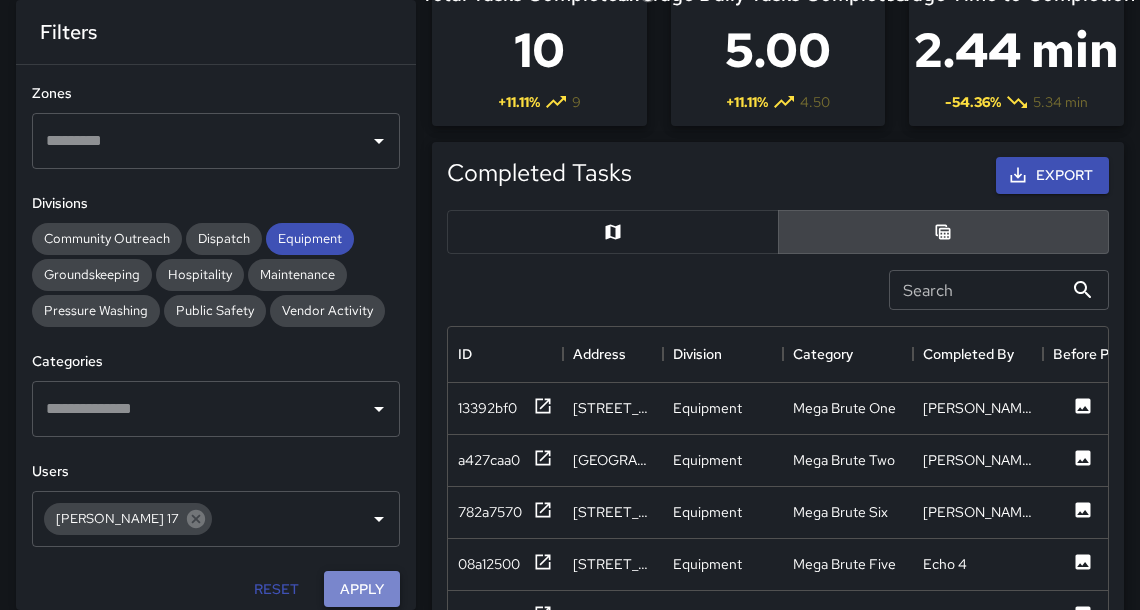 click on "Apply" at bounding box center (362, 589) 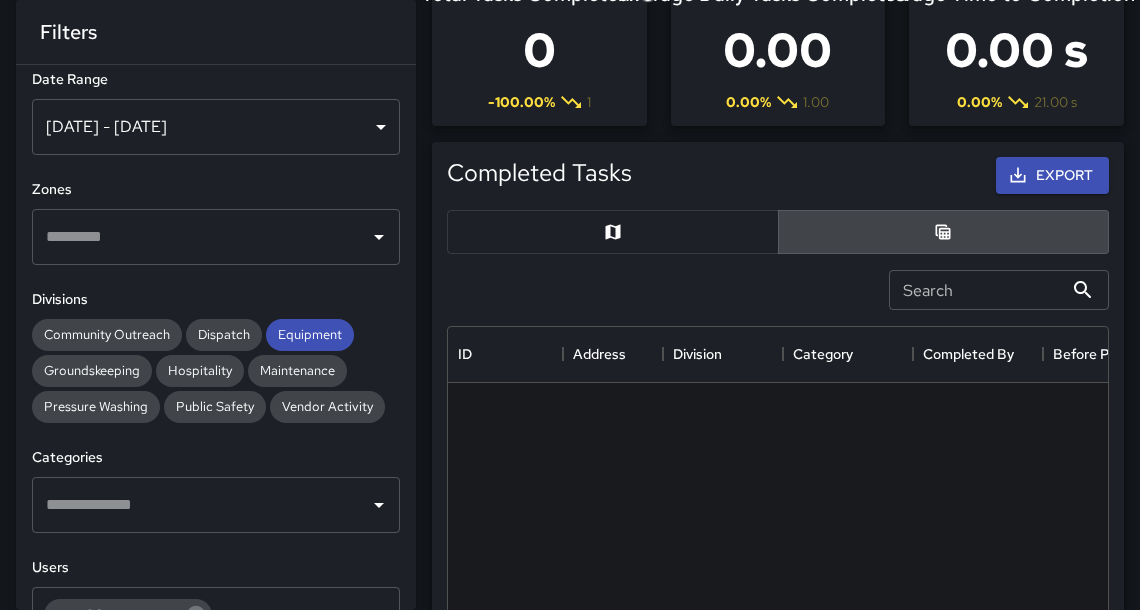 scroll, scrollTop: 7, scrollLeft: 0, axis: vertical 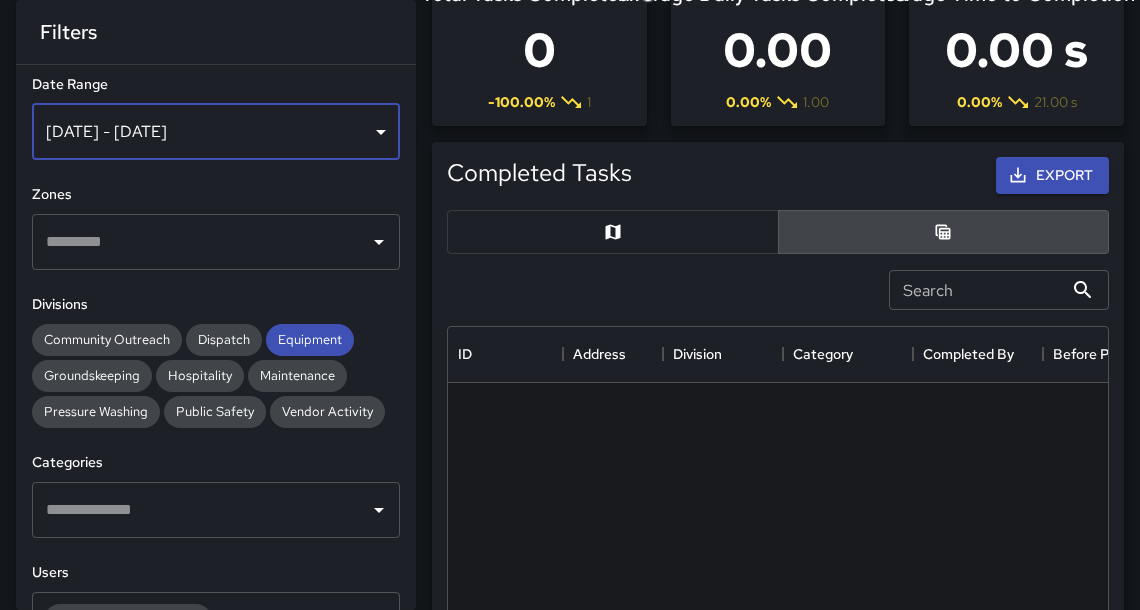 click on "[DATE] - [DATE]" at bounding box center (216, 132) 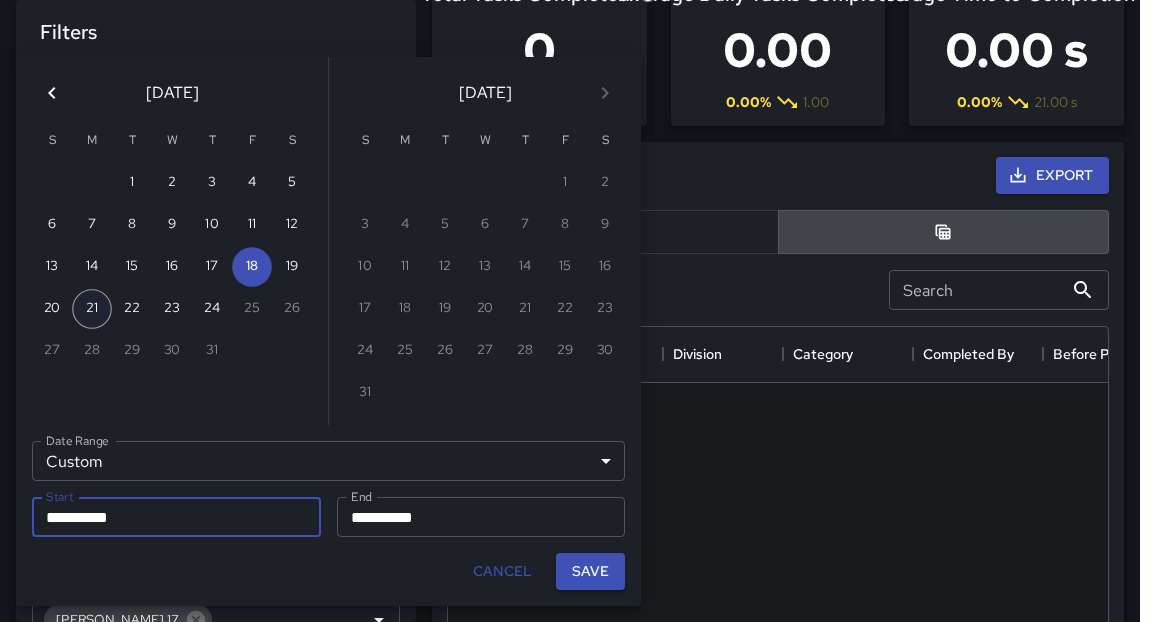 click on "21" at bounding box center (92, 309) 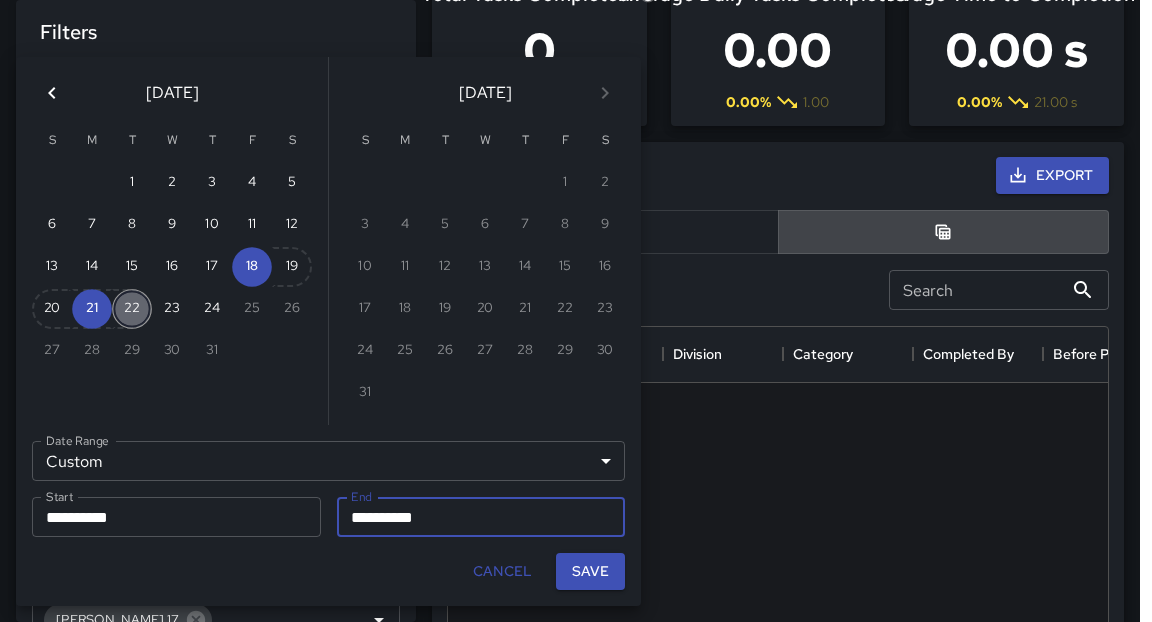 click on "22" at bounding box center [132, 309] 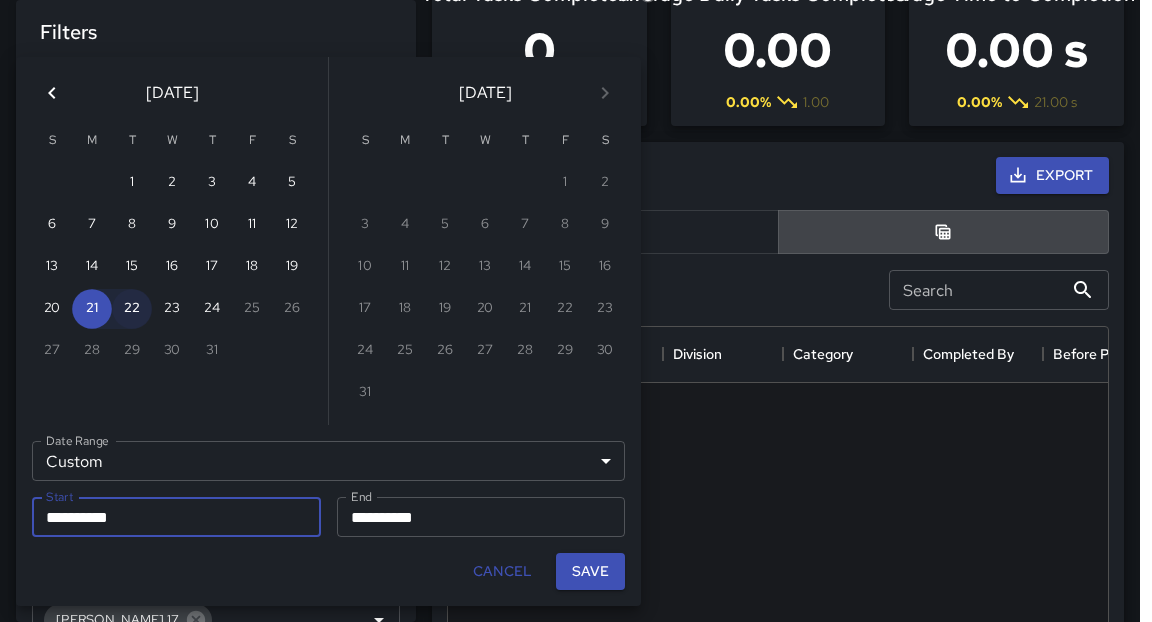 click on "22" at bounding box center [132, 309] 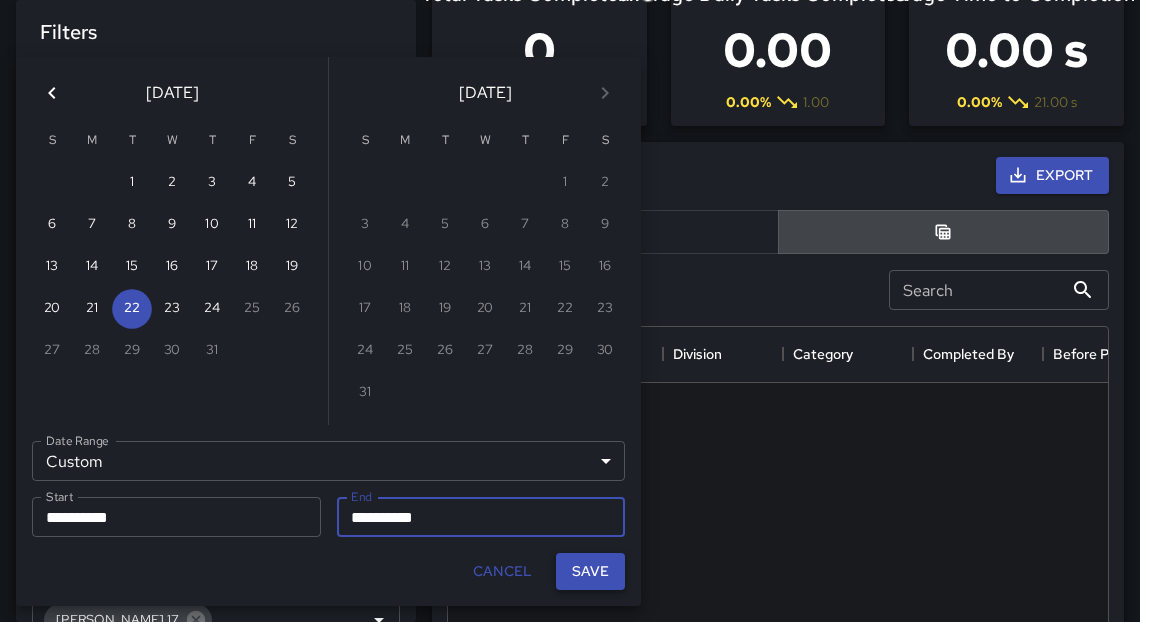click on "Save" at bounding box center [590, 571] 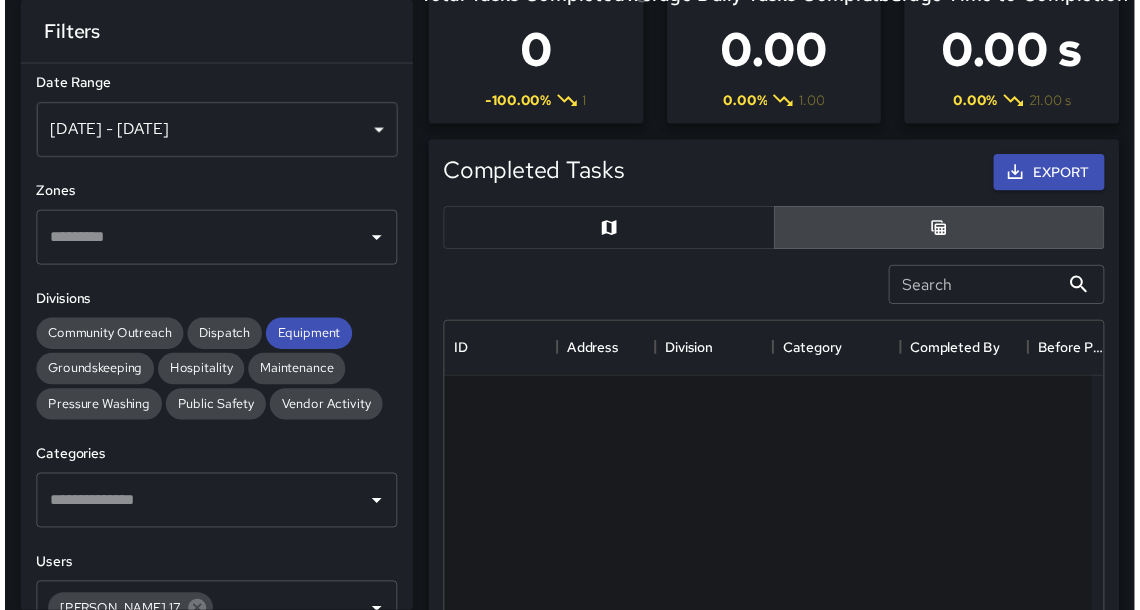 scroll, scrollTop: 13, scrollLeft: 12, axis: both 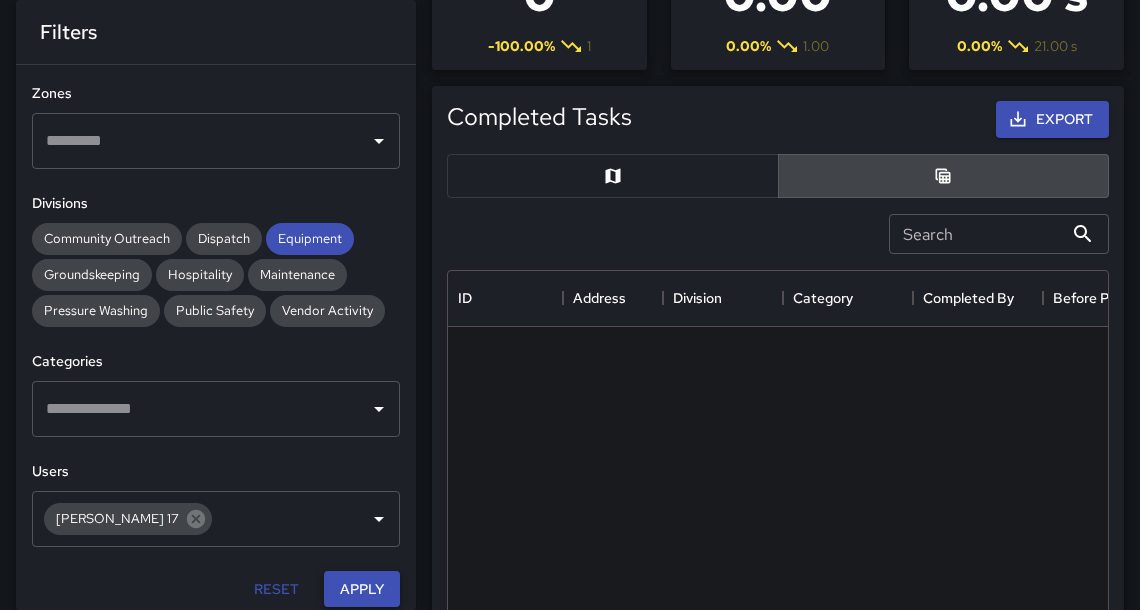 click on "Apply" at bounding box center [362, 589] 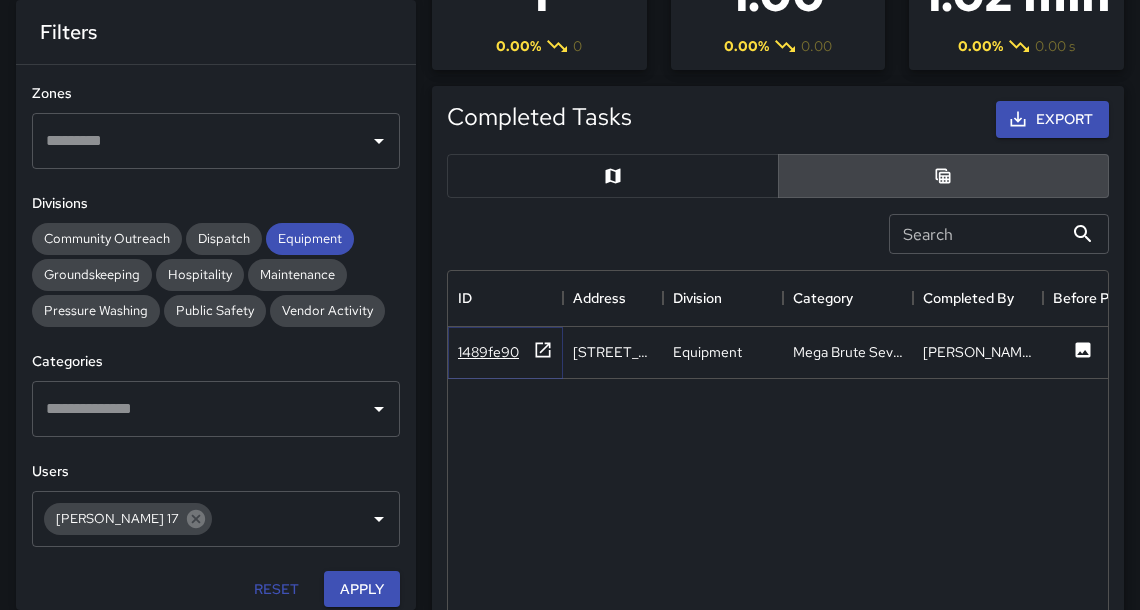 click 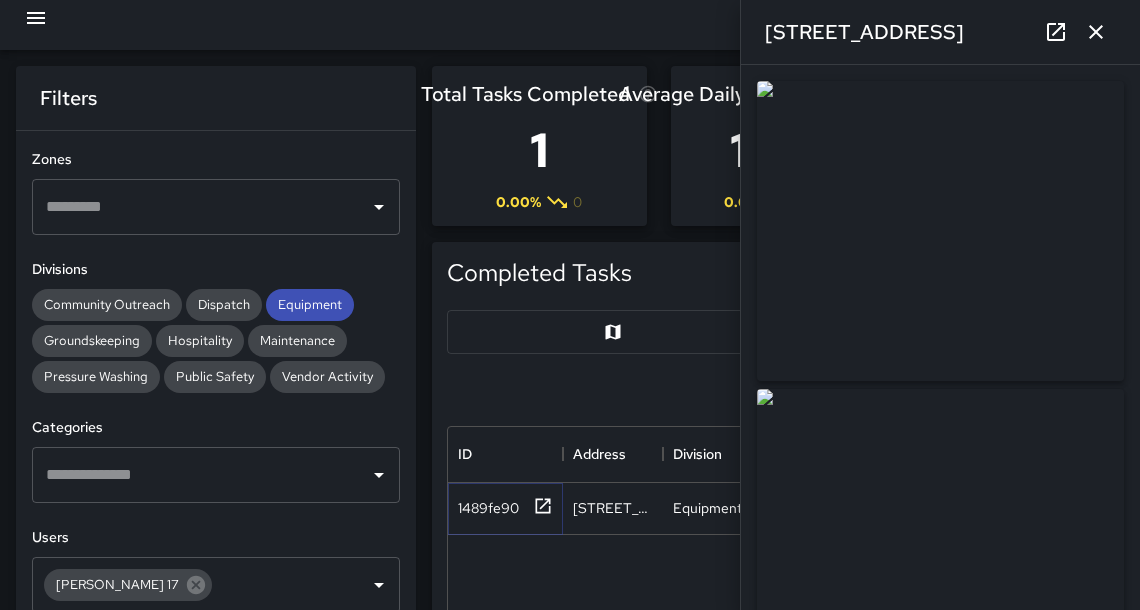 scroll, scrollTop: 12, scrollLeft: 0, axis: vertical 